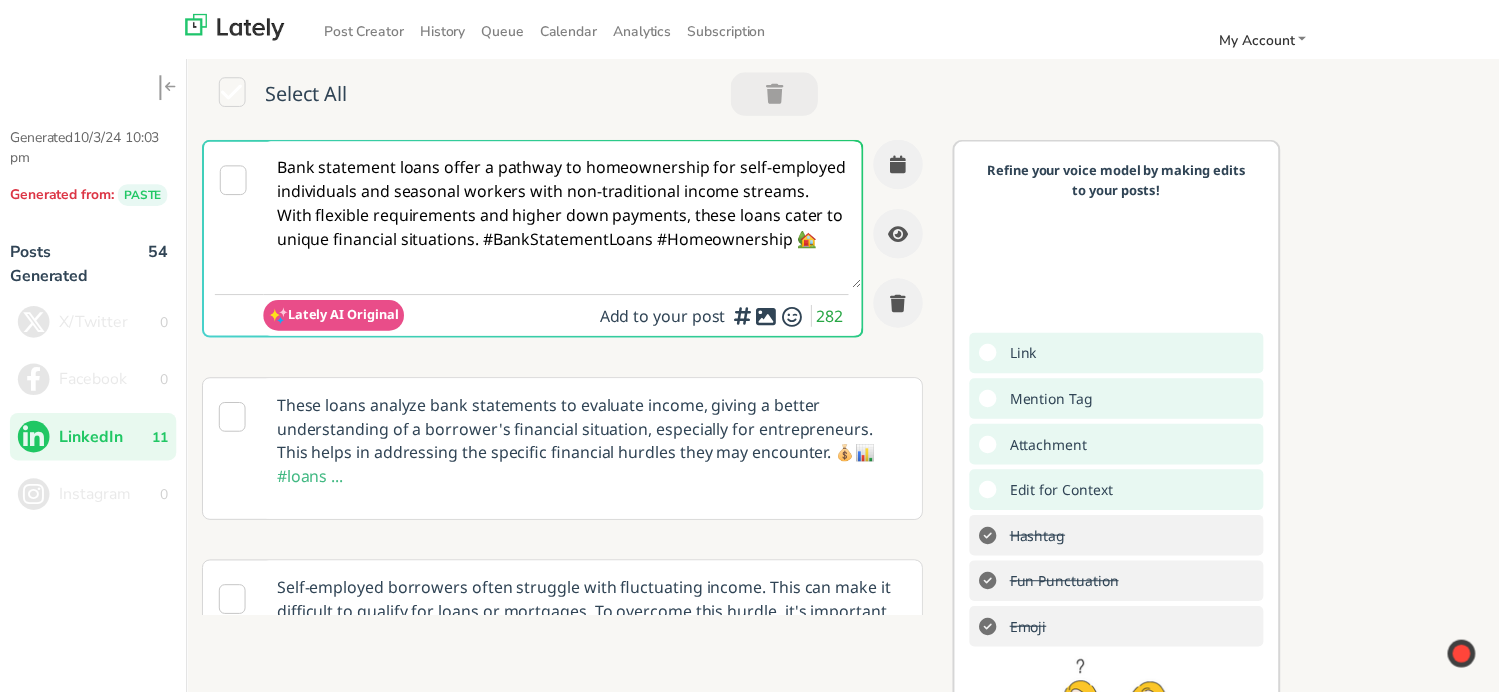 scroll, scrollTop: 0, scrollLeft: 0, axis: both 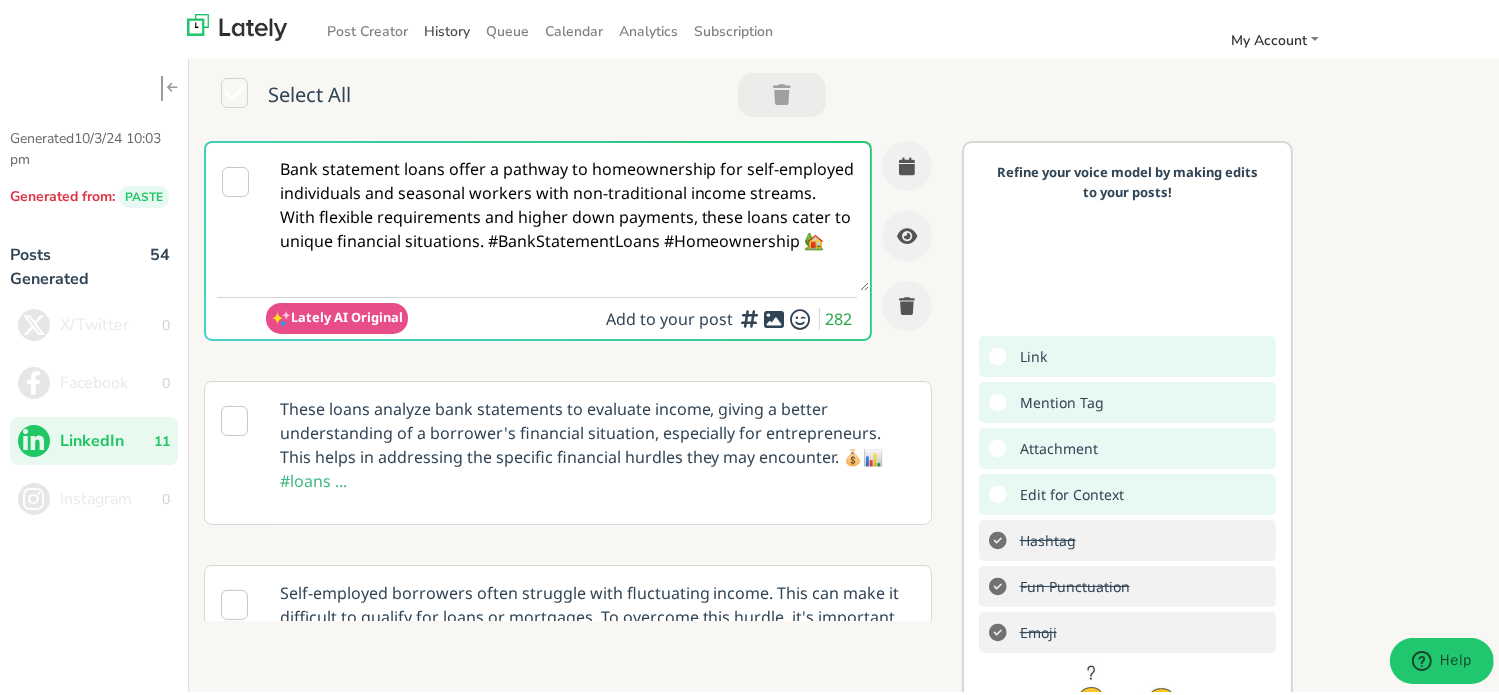 click on "History" at bounding box center [447, 28] 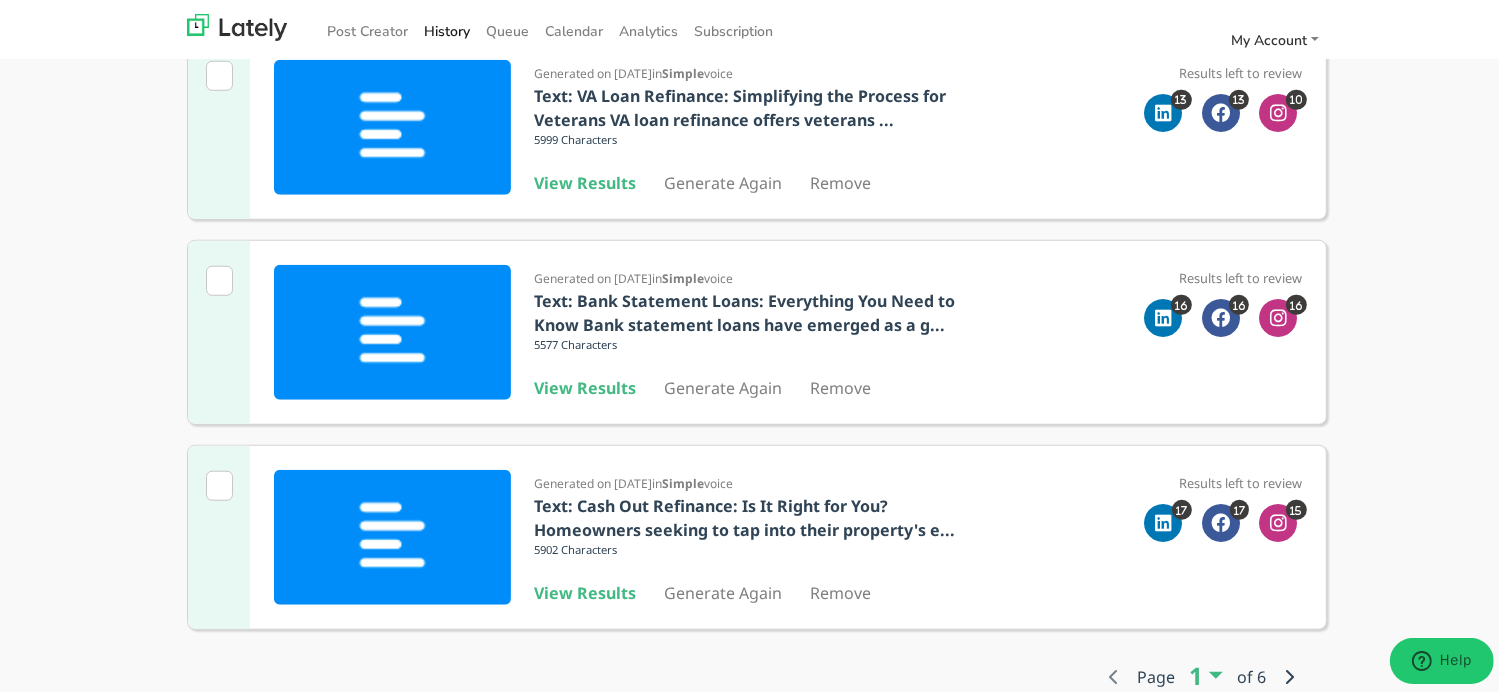 scroll, scrollTop: 1687, scrollLeft: 0, axis: vertical 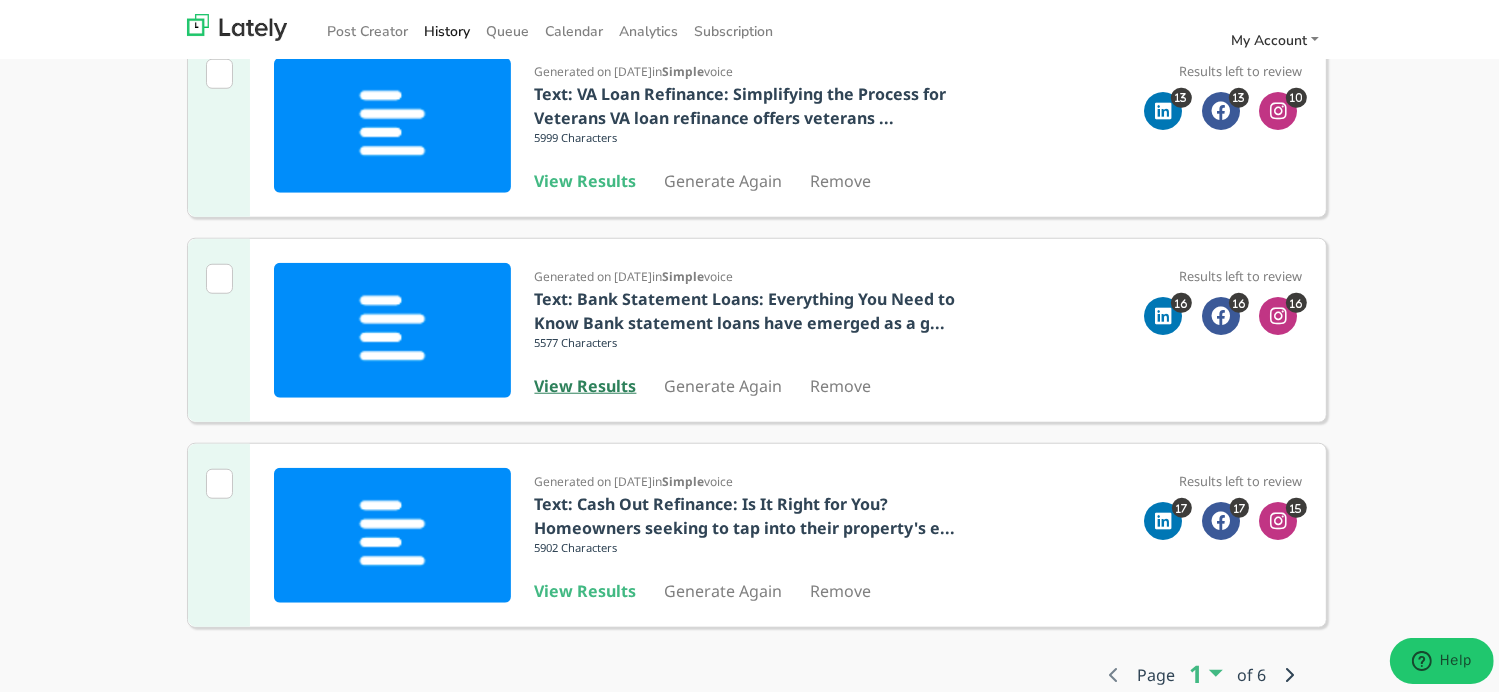 click on "View Results" at bounding box center (586, 383) 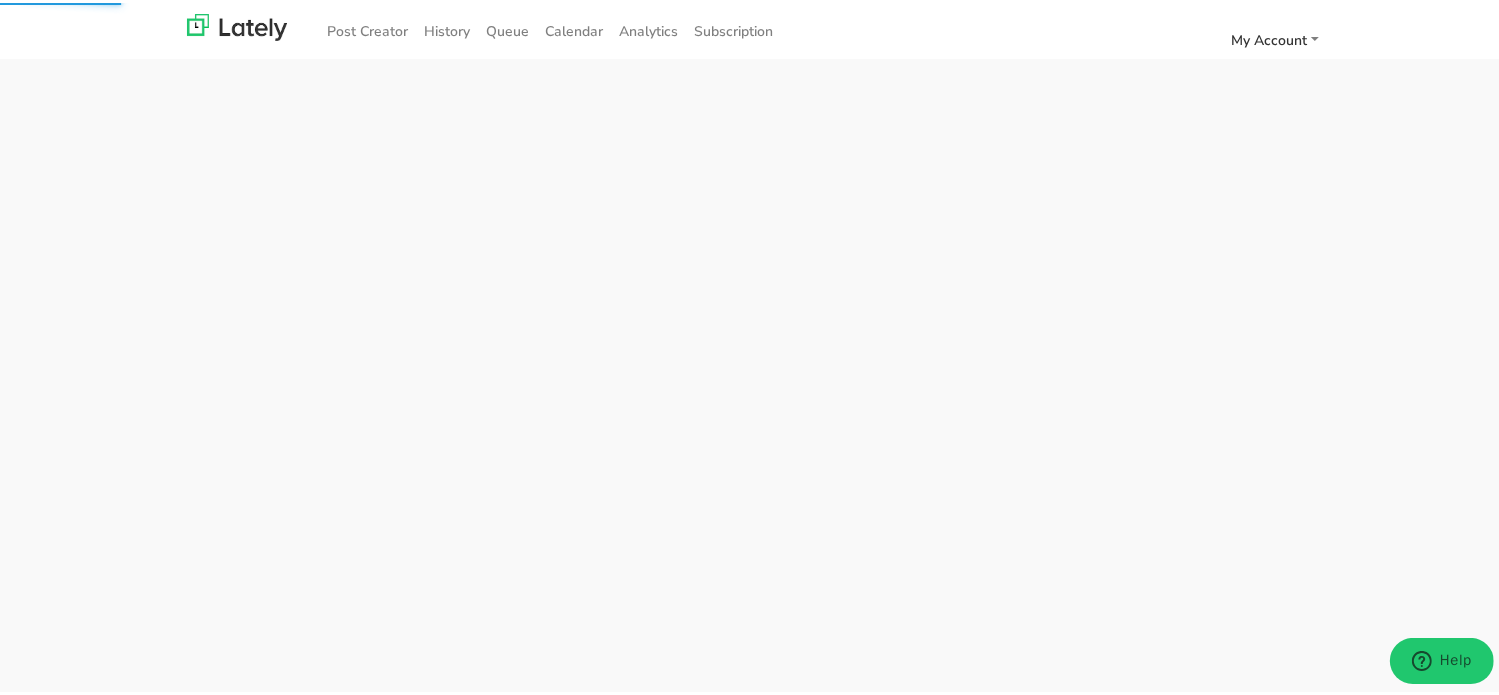scroll, scrollTop: 0, scrollLeft: 0, axis: both 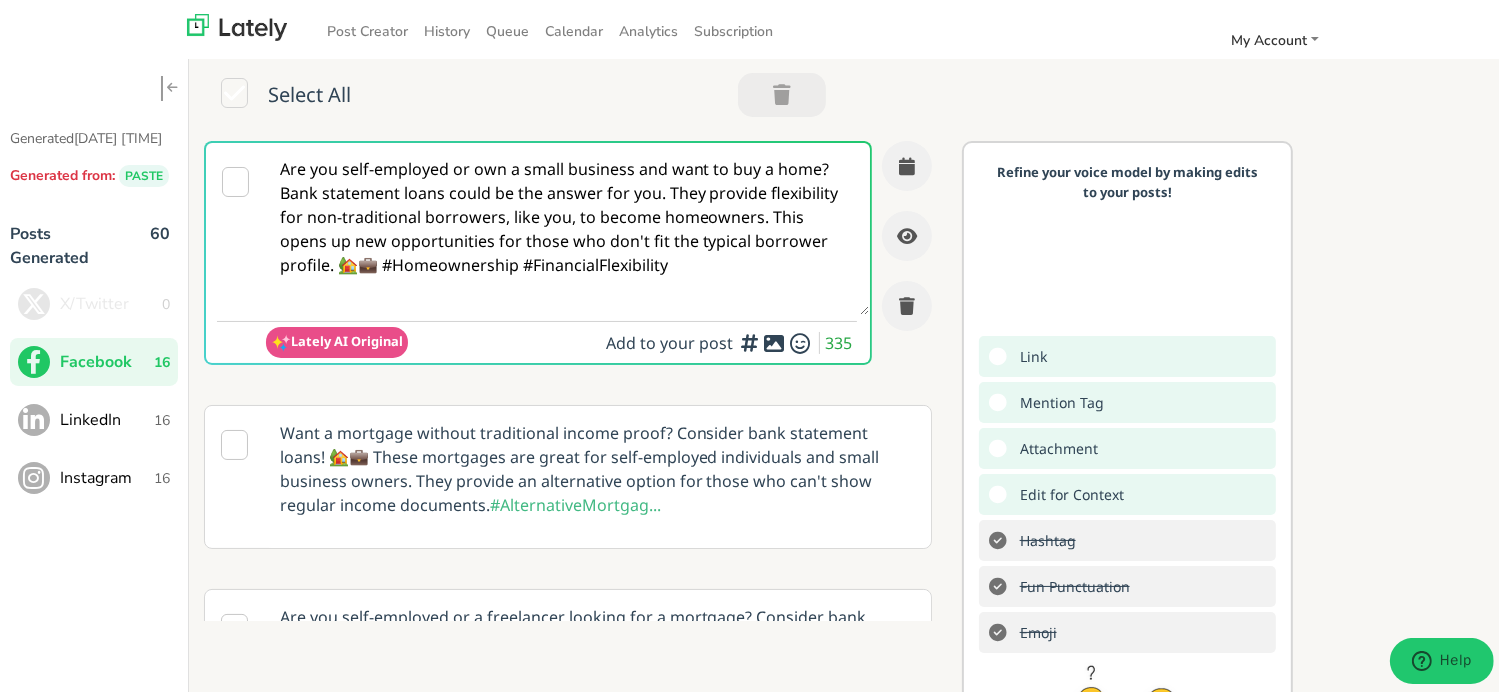 click on "Are you self-employed or own a small business and want to buy a home? Bank statement loans could be the answer for you. They provide flexibility for non-traditional borrowers, like you, to become homeowners. This opens up new opportunities for those who don't fit the typical borrower profile. 🏡💼 #Homeownership #FinancialFlexibility" at bounding box center [567, 226] 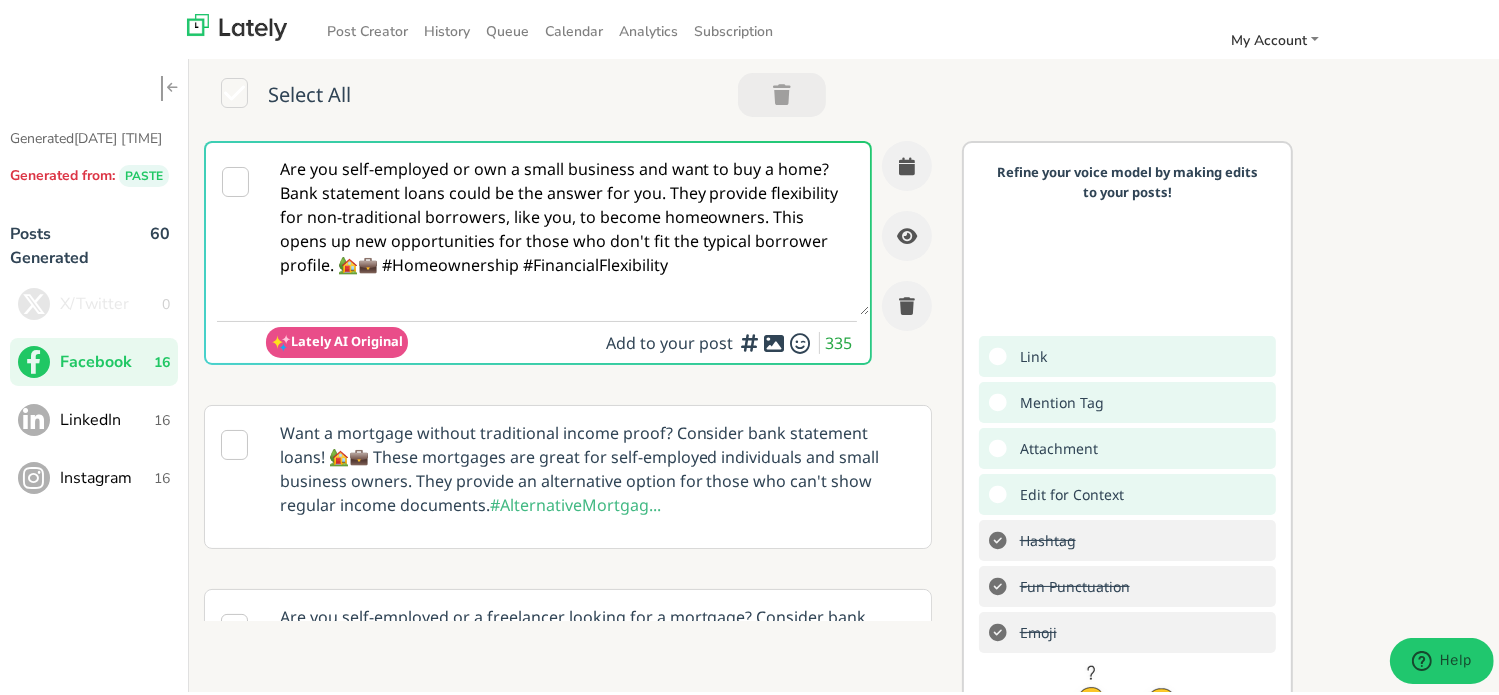 click on "LinkedIn 16" at bounding box center [94, 417] 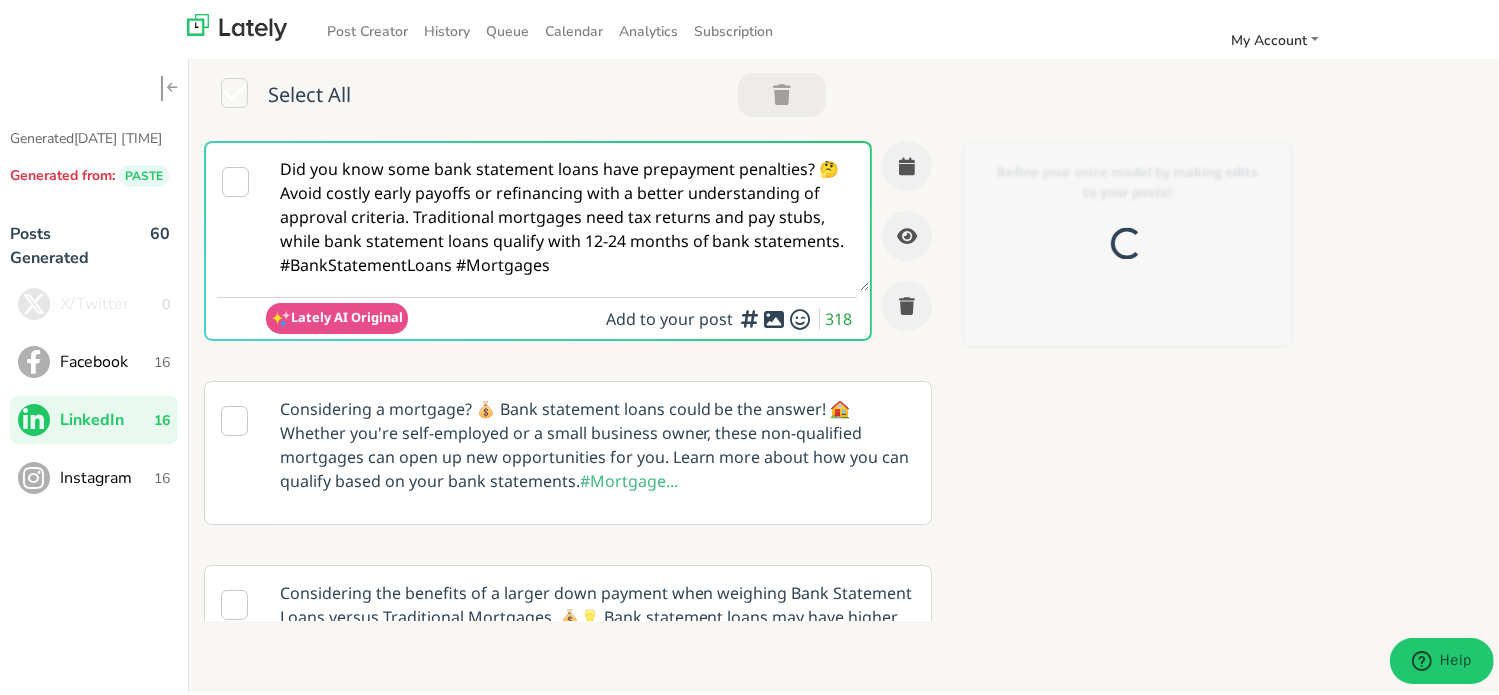 scroll, scrollTop: 0, scrollLeft: 0, axis: both 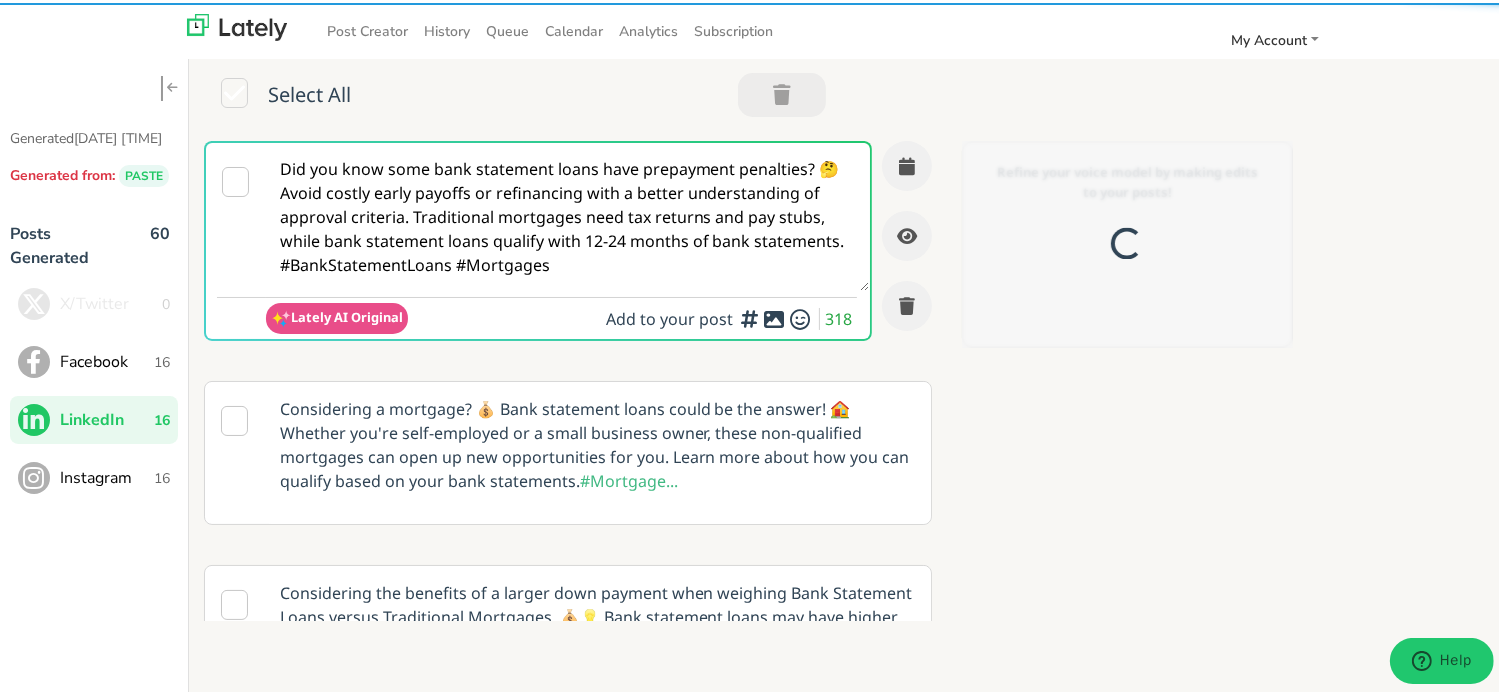 click on "Did you know some bank statement loans have prepayment penalties? 🤔 Avoid costly early payoffs or refinancing with a better understanding of approval criteria. Traditional mortgages need tax returns and pay stubs, while bank statement loans qualify with 12-24 months of bank statements. #BankStatementLoans #Mortgages" at bounding box center [567, 214] 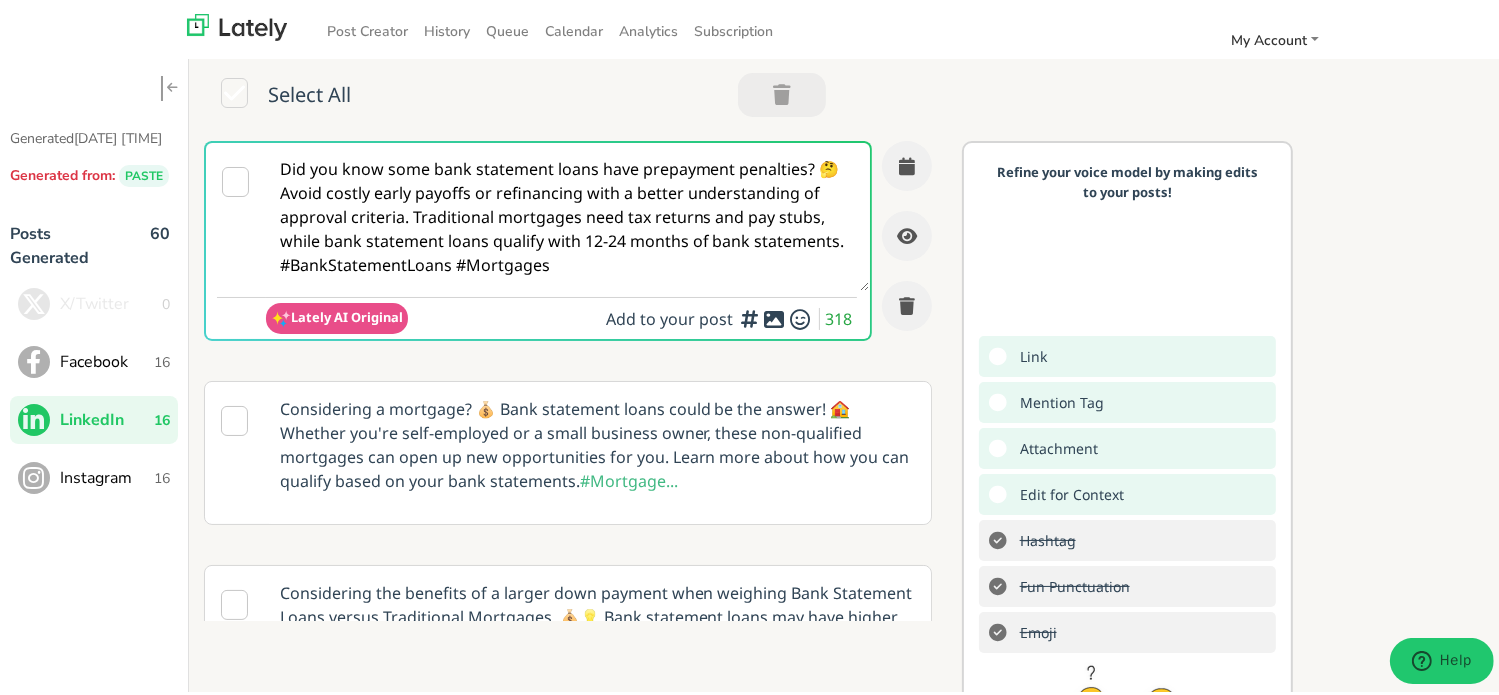 click on "Instagram" at bounding box center [107, 475] 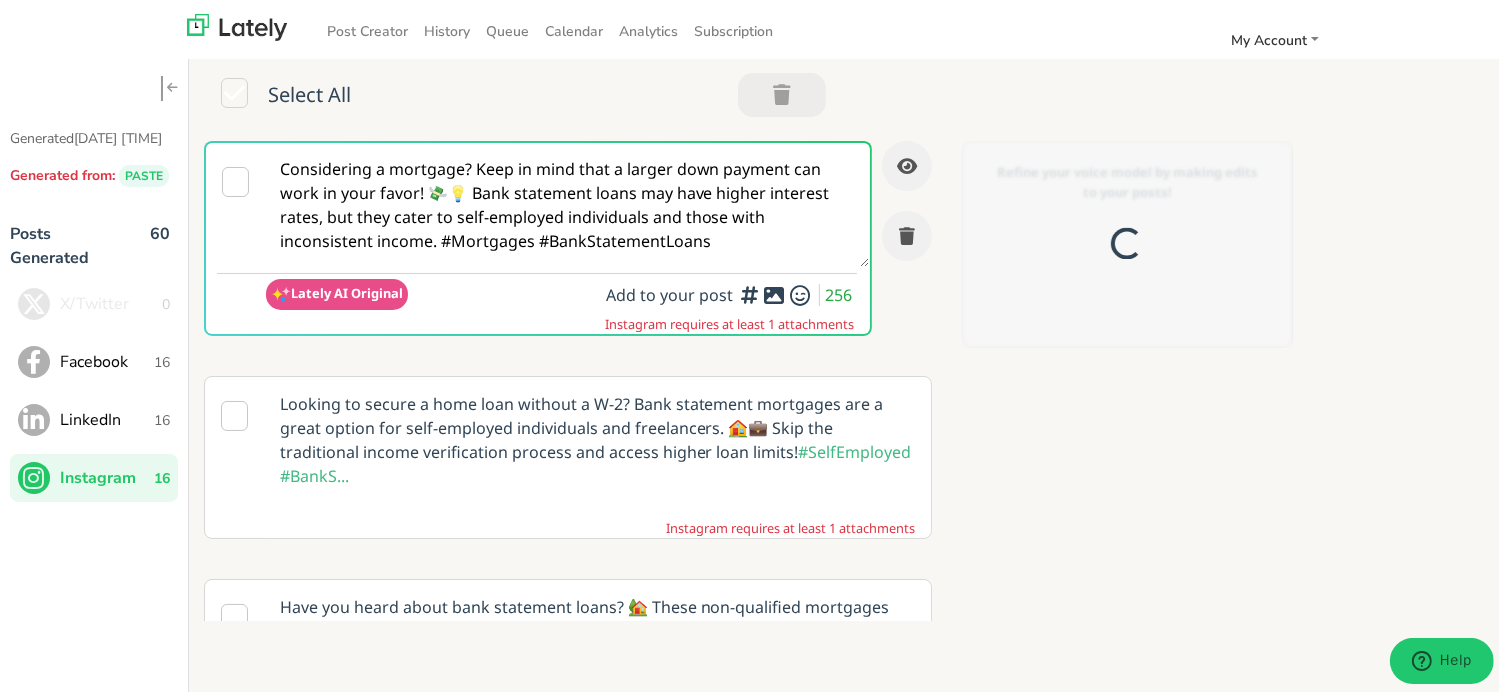 scroll, scrollTop: 0, scrollLeft: 0, axis: both 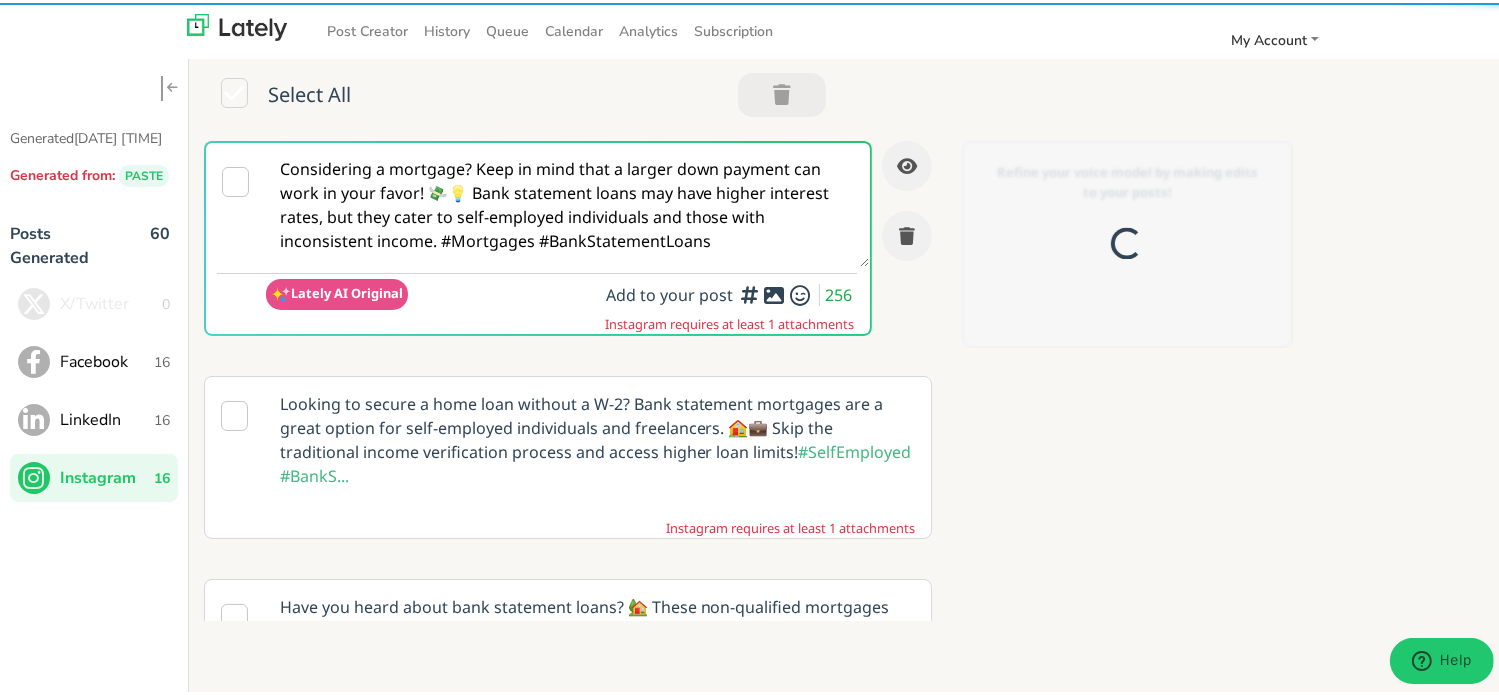 click on "Considering a mortgage? Keep in mind that a larger down payment can work in your favor! 💸💡 Bank statement loans may have higher interest rates, but they cater to self-employed individuals and those with inconsistent income. #Mortgages #BankStatementLoans" at bounding box center (567, 202) 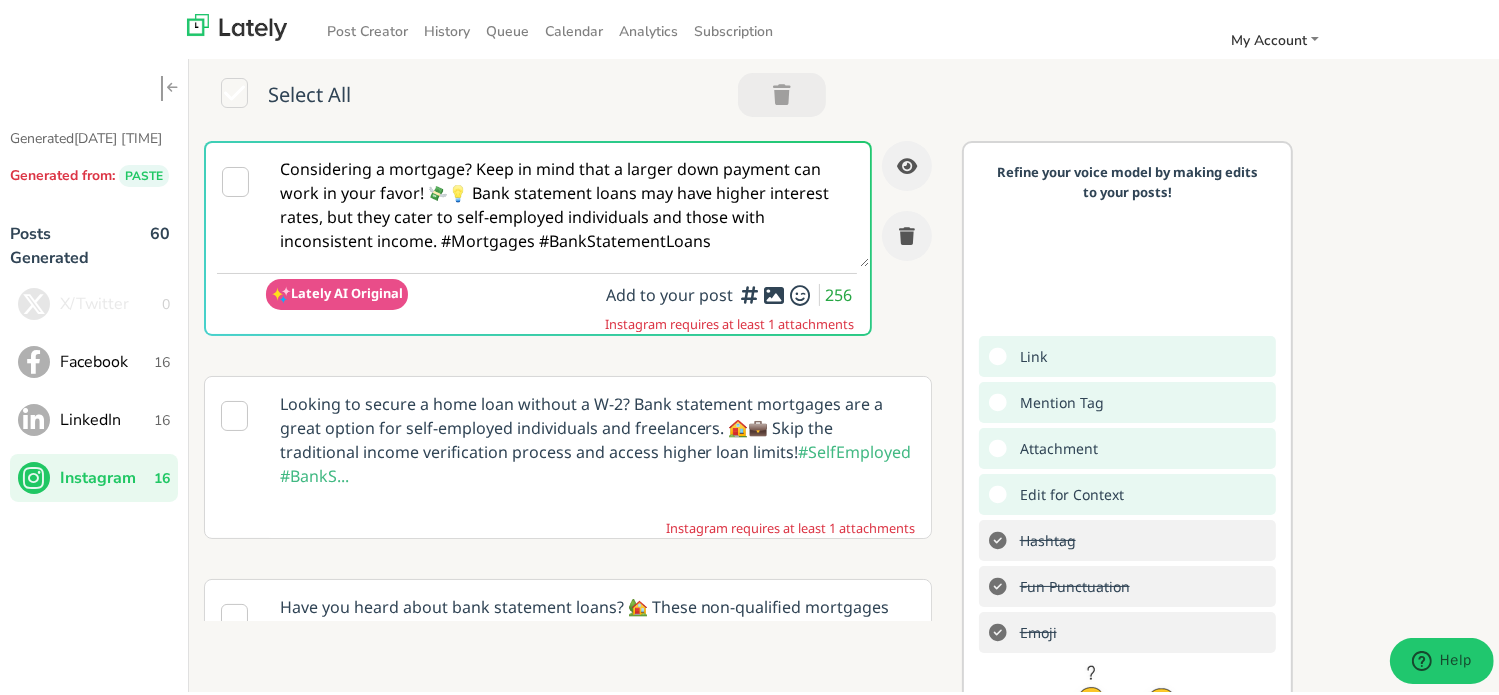 click on "Considering a mortgage? Keep in mind that a larger down payment can work in your favor! 💸💡 Bank statement loans may have higher interest rates, but they cater to self-employed individuals and those with inconsistent income. #Mortgages #BankStatementLoans" at bounding box center [567, 202] 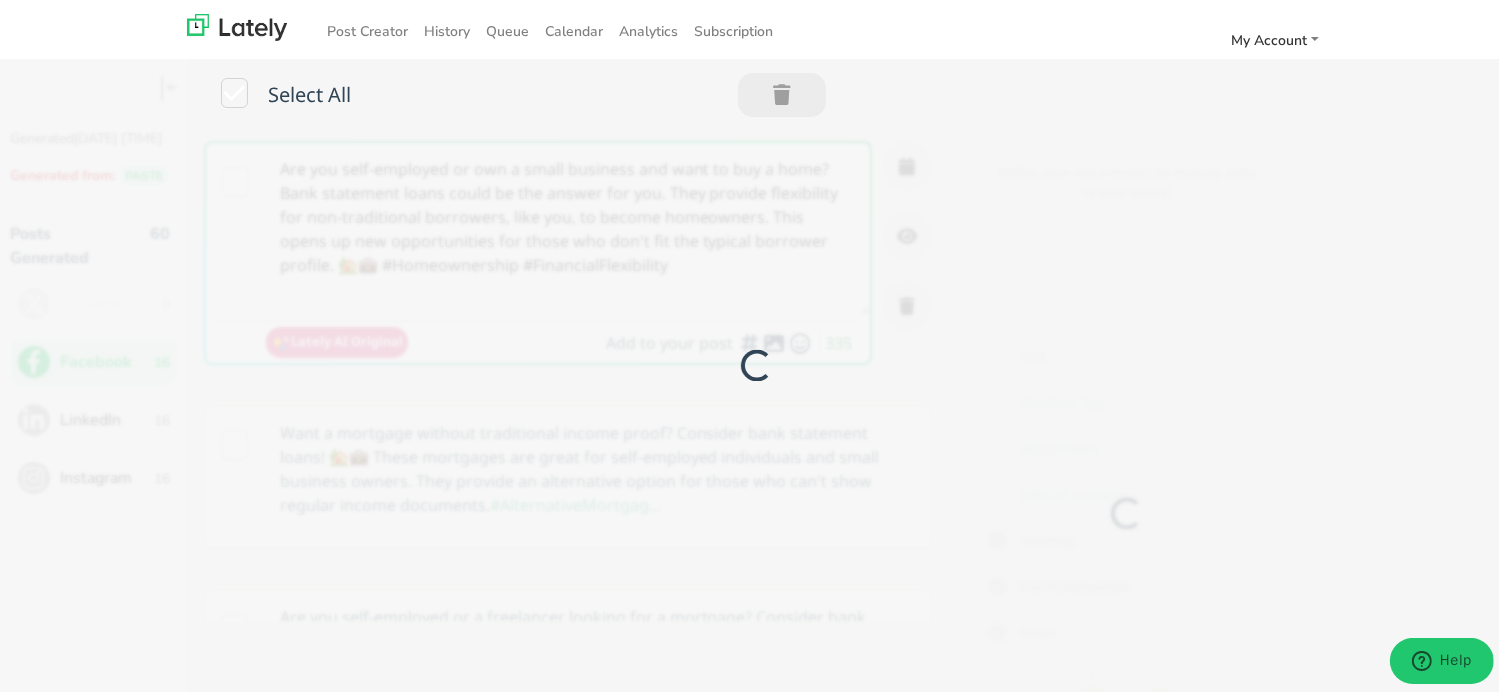 scroll, scrollTop: 0, scrollLeft: 0, axis: both 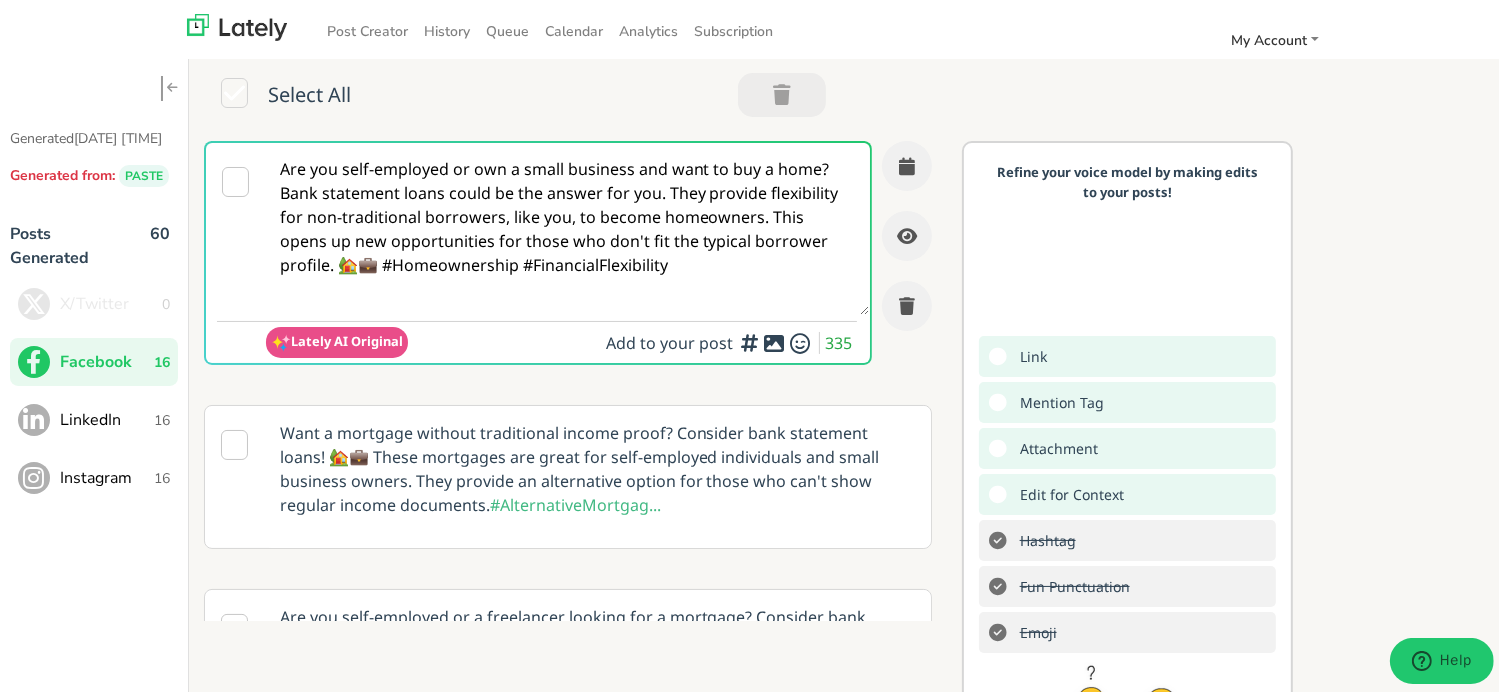 click on "Are you self-employed or own a small business and want to buy a home? Bank statement loans could be the answer for you. They provide flexibility for non-traditional borrowers, like you, to become homeowners. This opens up new opportunities for those who don't fit the typical borrower profile. 🏡💼 #Homeownership #FinancialFlexibility" at bounding box center (567, 226) 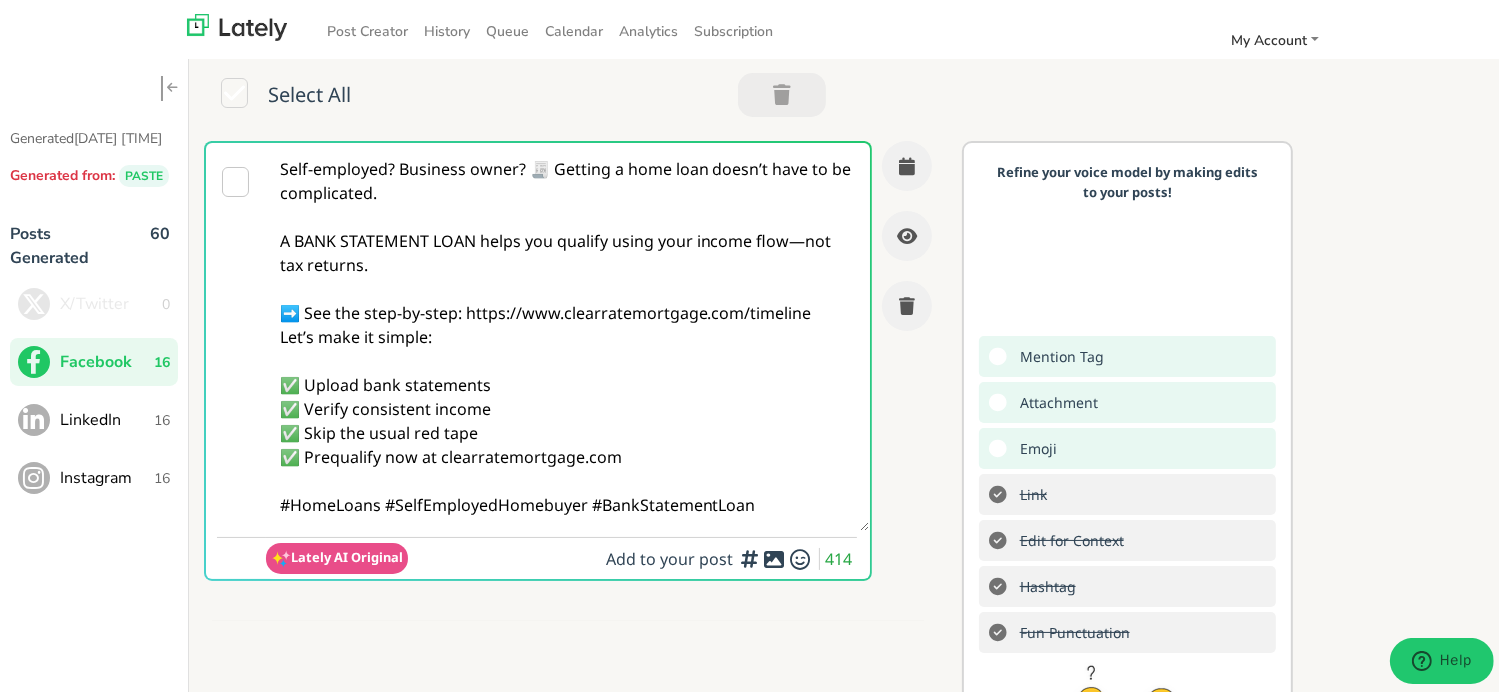 drag, startPoint x: 400, startPoint y: 168, endPoint x: 530, endPoint y: 163, distance: 130.09612 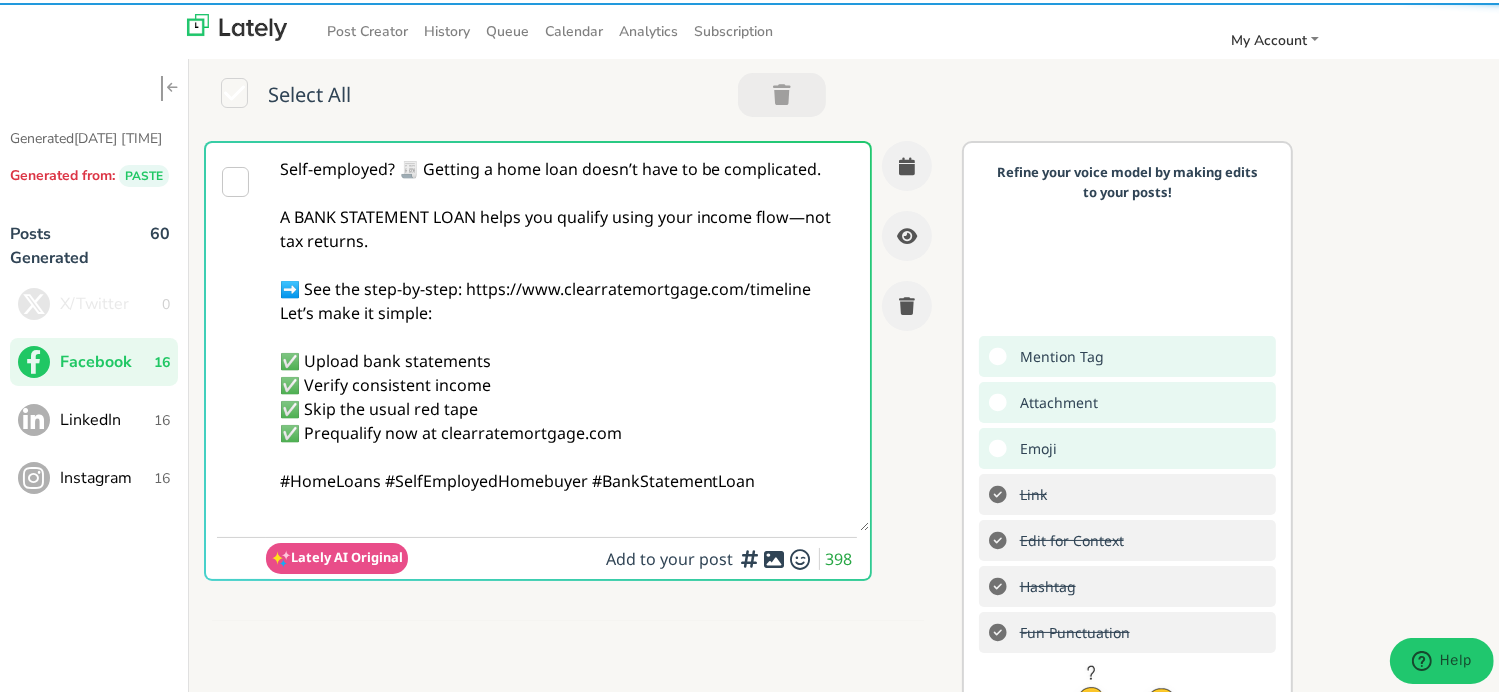 click on "Self-employed? 🧾 Getting a home loan doesn’t have to be complicated.
A BANK STATEMENT LOAN helps you qualify using your income flow—not tax returns.
➡️ See the step-by-step: https://www.clearratemortgage.com/timeline
Let’s make it simple:
✅ Upload bank statements
✅ Verify consistent income
✅ Skip the usual red tape
✅ Prequalify now at clearratemortgage.com
#HomeLoans #SelfEmployedHomebuyer #BankStatementLoan" at bounding box center (567, 334) 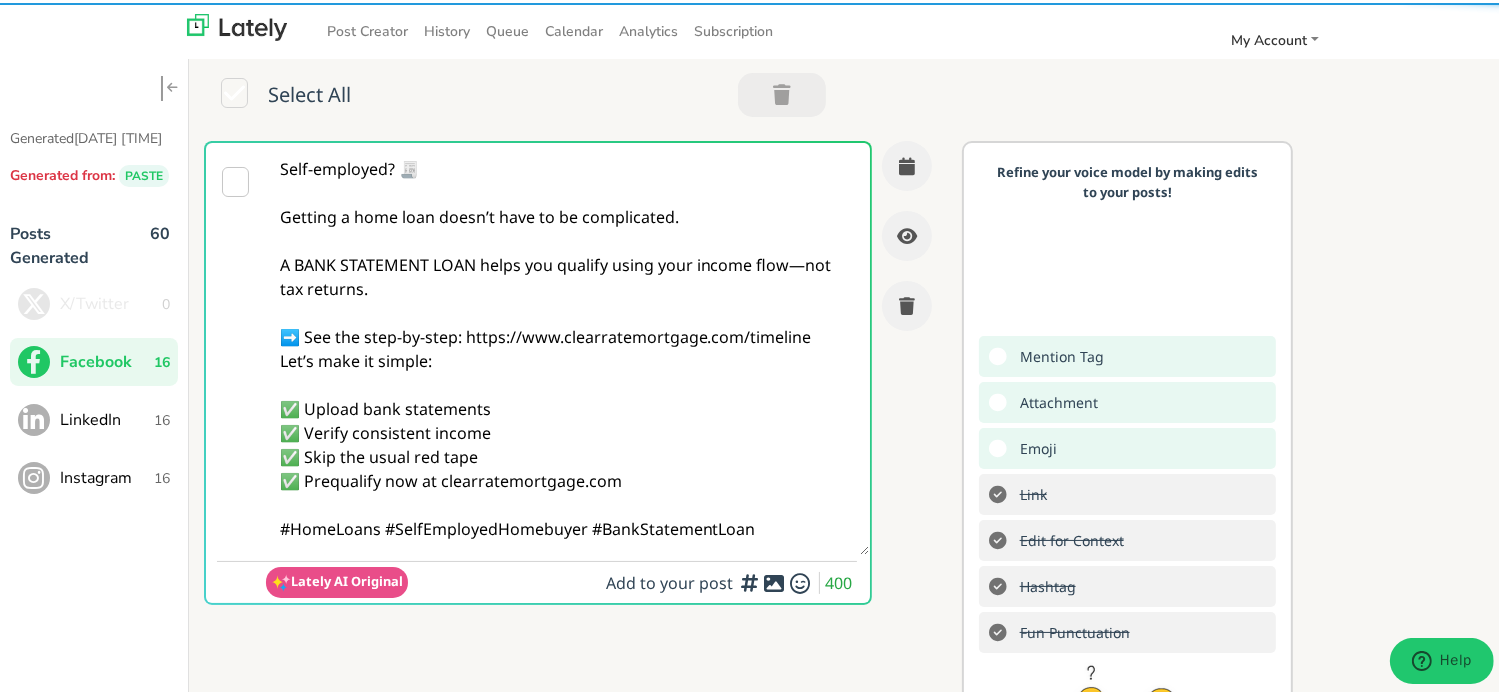 click on "Self-employed? 🧾
Getting a home loan doesn’t have to be complicated.
A BANK STATEMENT LOAN helps you qualify using your income flow—not tax returns.
➡️ See the step-by-step: https://www.clearratemortgage.com/timeline
Let’s make it simple:
✅ Upload bank statements
✅ Verify consistent income
✅ Skip the usual red tape
✅ Prequalify now at clearratemortgage.com
#HomeLoans #SelfEmployedHomebuyer #BankStatementLoan" at bounding box center (567, 346) 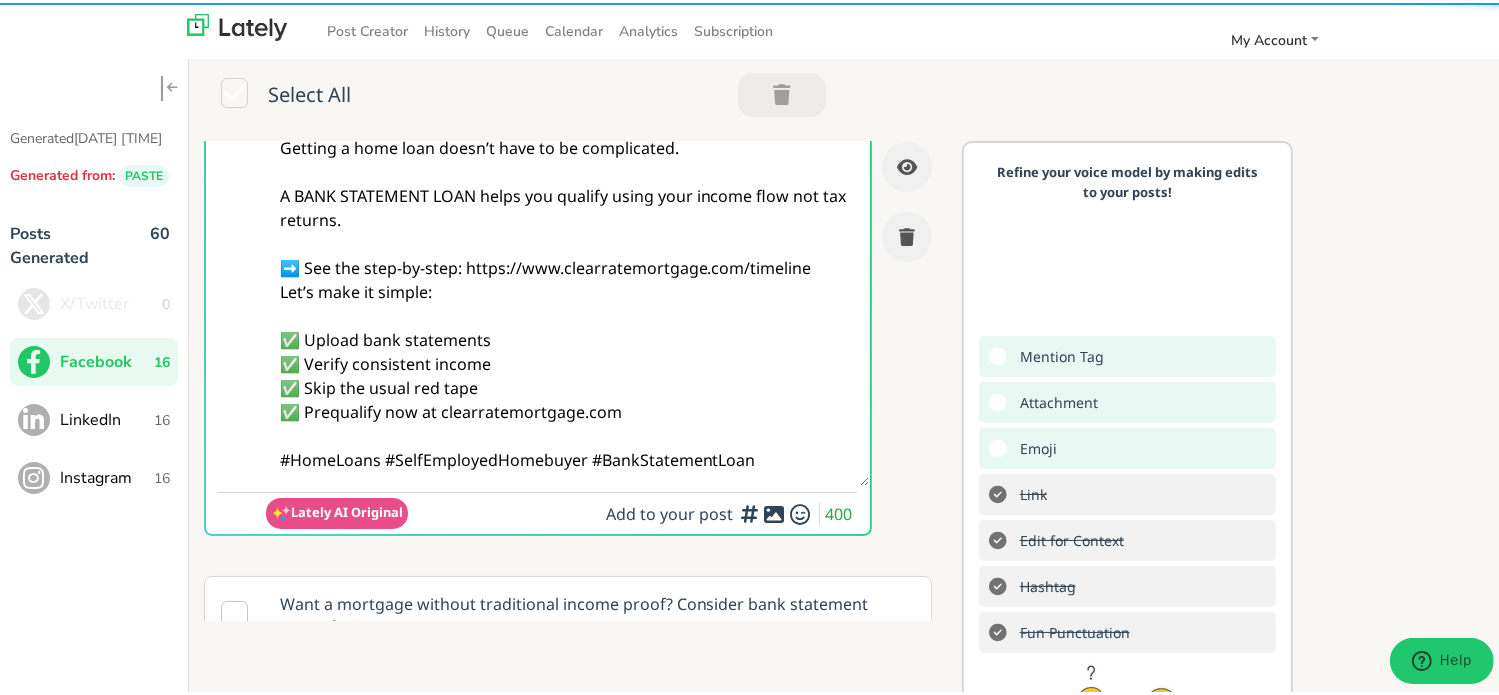 scroll, scrollTop: 100, scrollLeft: 0, axis: vertical 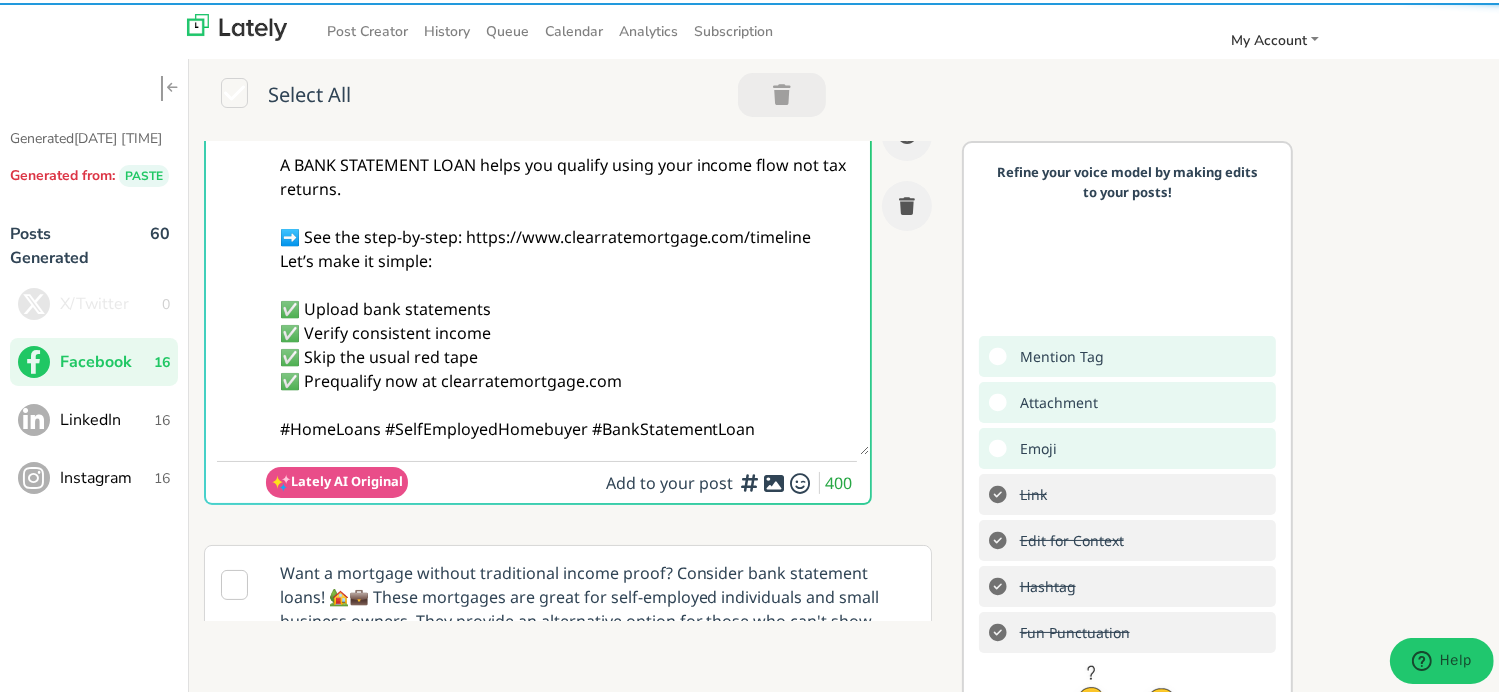 click on "Self-employed? 🧾
Getting a home loan doesn’t have to be complicated.
A BANK STATEMENT LOAN helps you qualify using your income flow not tax returns.
➡️ See the step-by-step: https://www.clearratemortgage.com/timeline
Let’s make it simple:
✅ Upload bank statements
✅ Verify consistent income
✅ Skip the usual red tape
✅ Prequalify now at clearratemortgage.com
#HomeLoans #SelfEmployedHomebuyer #BankStatementLoan" at bounding box center (567, 246) 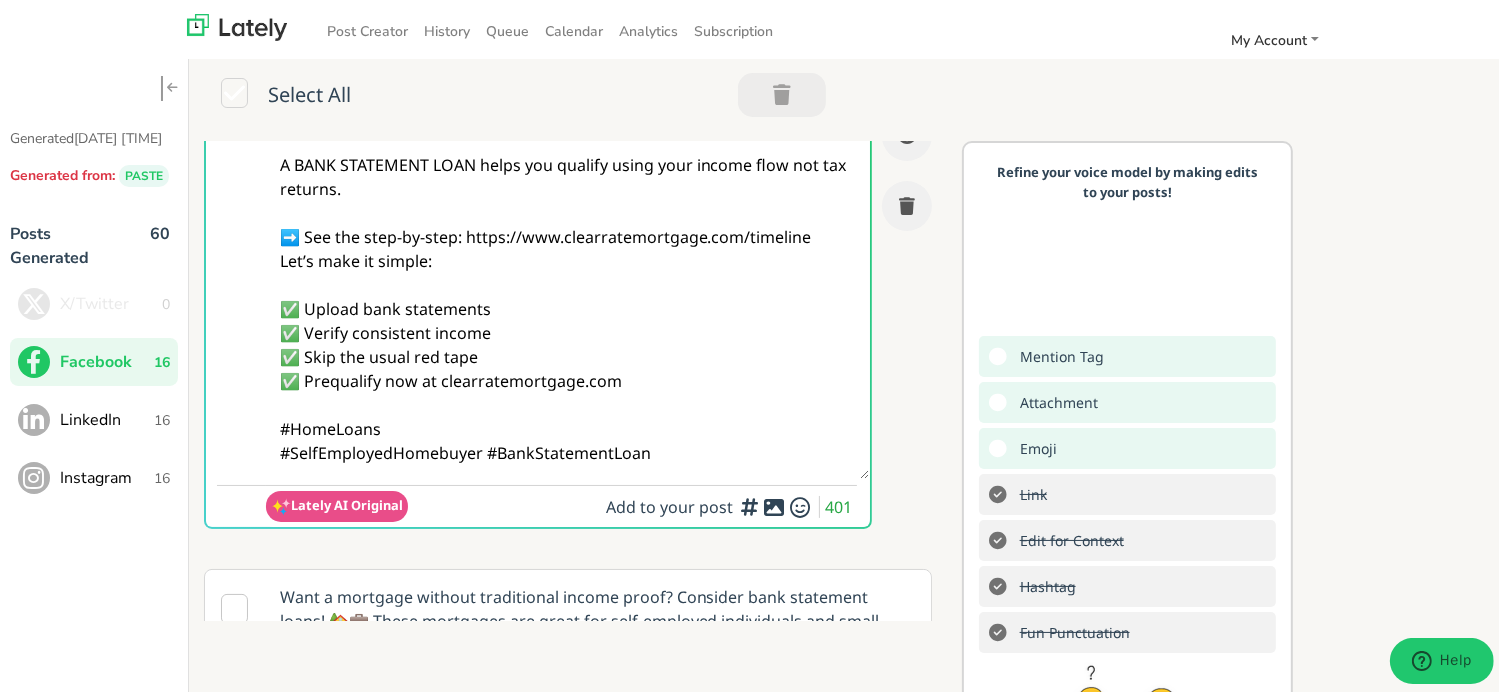 click on "Self-employed? 🧾
Getting a home loan doesn’t have to be complicated.
A BANK STATEMENT LOAN helps you qualify using your income flow not tax returns.
➡️ See the step-by-step: https://www.clearratemortgage.com/timeline
Let’s make it simple:
✅ Upload bank statements
✅ Verify consistent income
✅ Skip the usual red tape
✅ Prequalify now at clearratemortgage.com
#HomeLoans
#SelfEmployedHomebuyer #BankStatementLoan" at bounding box center (567, 258) 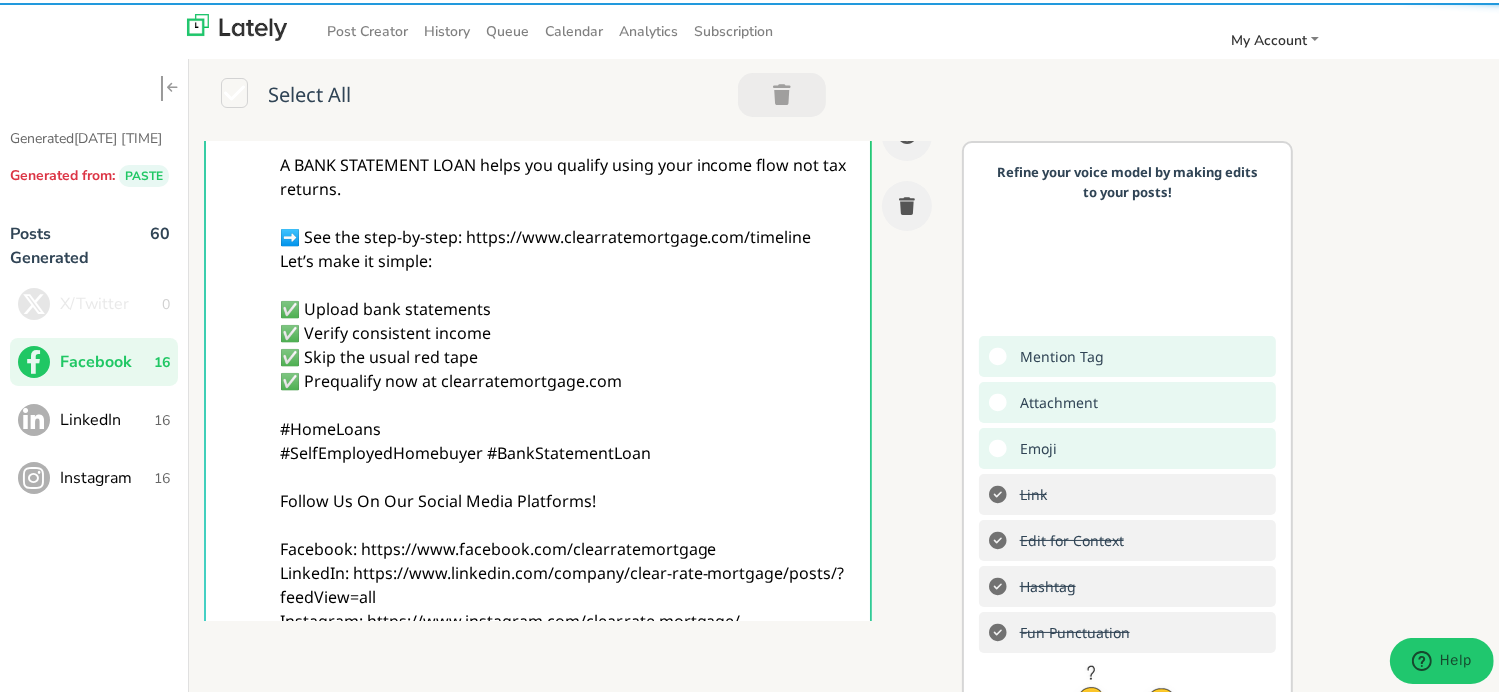 type on "Self-employed? 🧾
Getting a home loan doesn’t have to be complicated.
A BANK STATEMENT LOAN helps you qualify using your income flow not tax returns.
➡️ See the step-by-step: https://www.clearratemortgage.com/timeline
Let’s make it simple:
✅ Upload bank statements
✅ Verify consistent income
✅ Skip the usual red tape
✅ Prequalify now at clearratemortgage.com
#HomeLoans
#SelfEmployedHomebuyer #BankStatementLoan
Follow Us On Our Social Media Platforms!
Facebook: https://www.facebook.com/clearratemortgage
LinkedIn: https://www.linkedin.com/company/clear-rate-mortgage/posts/?feedView=all
Instagram: https://www.instagram.com/clear.rate.mortgage/" 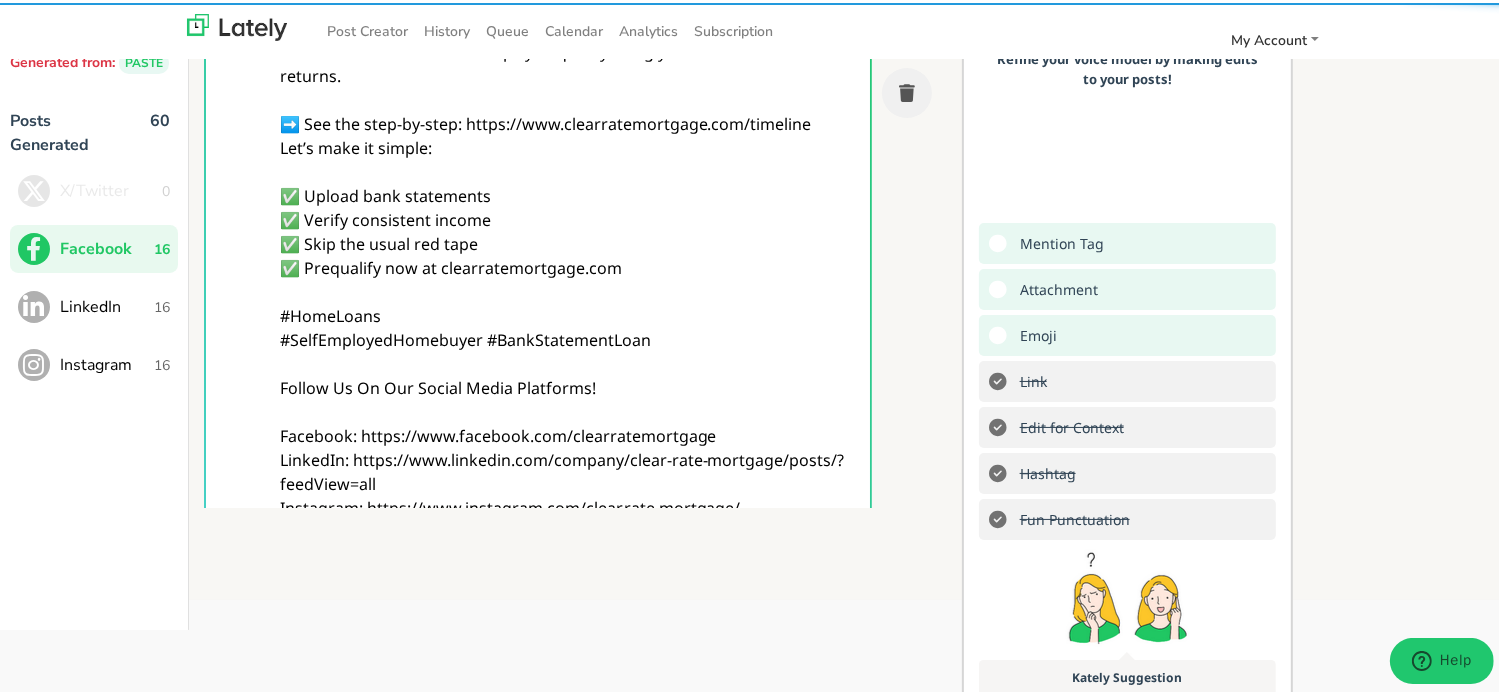 scroll, scrollTop: 253, scrollLeft: 0, axis: vertical 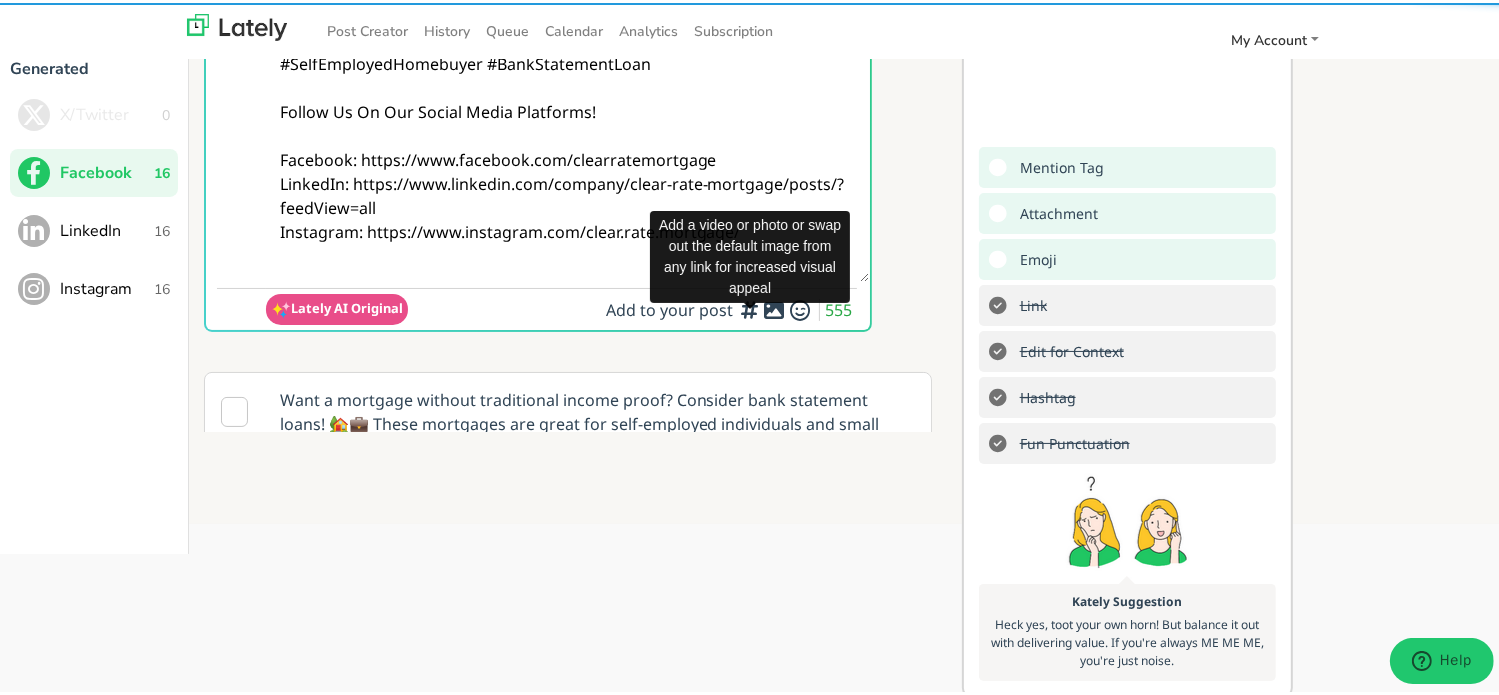 click at bounding box center (774, 307) 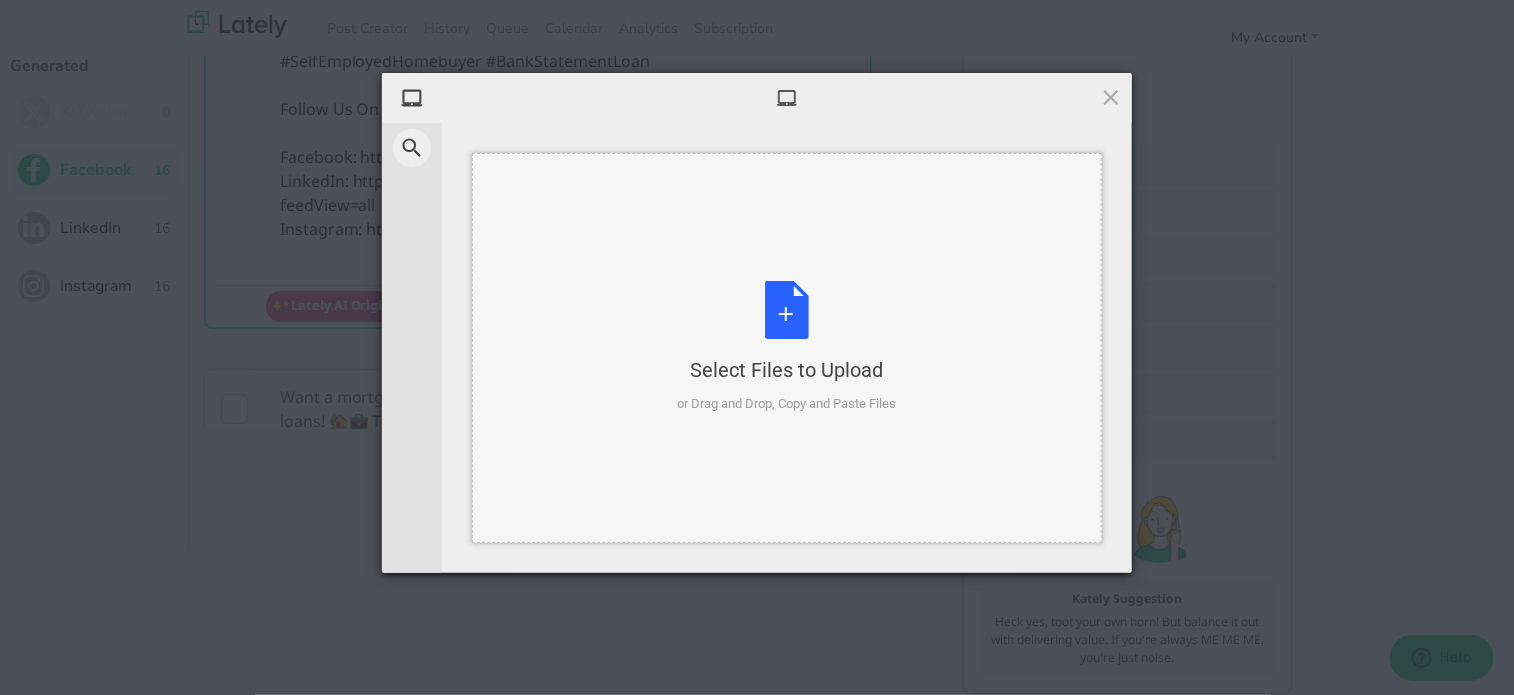 click on "Select Files to Upload
or Drag and Drop, Copy and Paste Files" at bounding box center (787, 348) 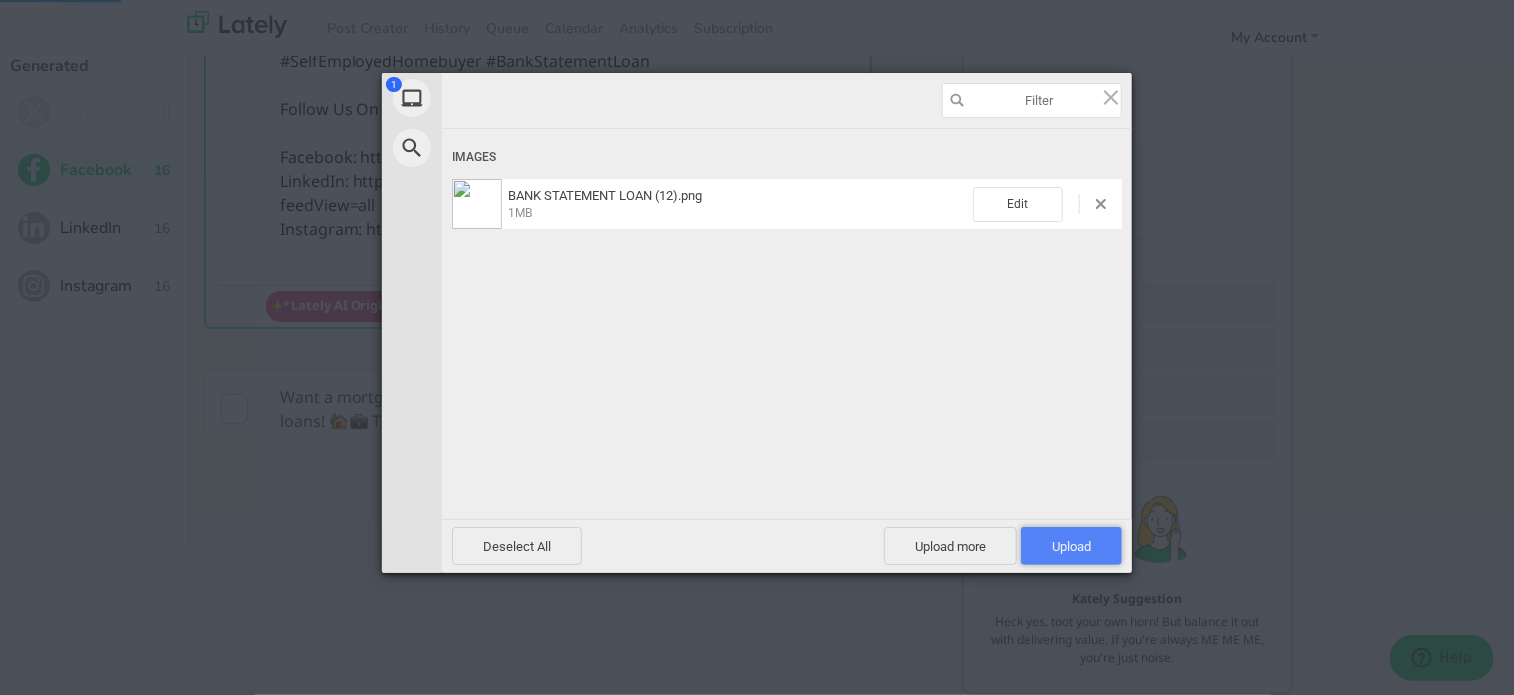 click on "Upload
1" at bounding box center [1071, 546] 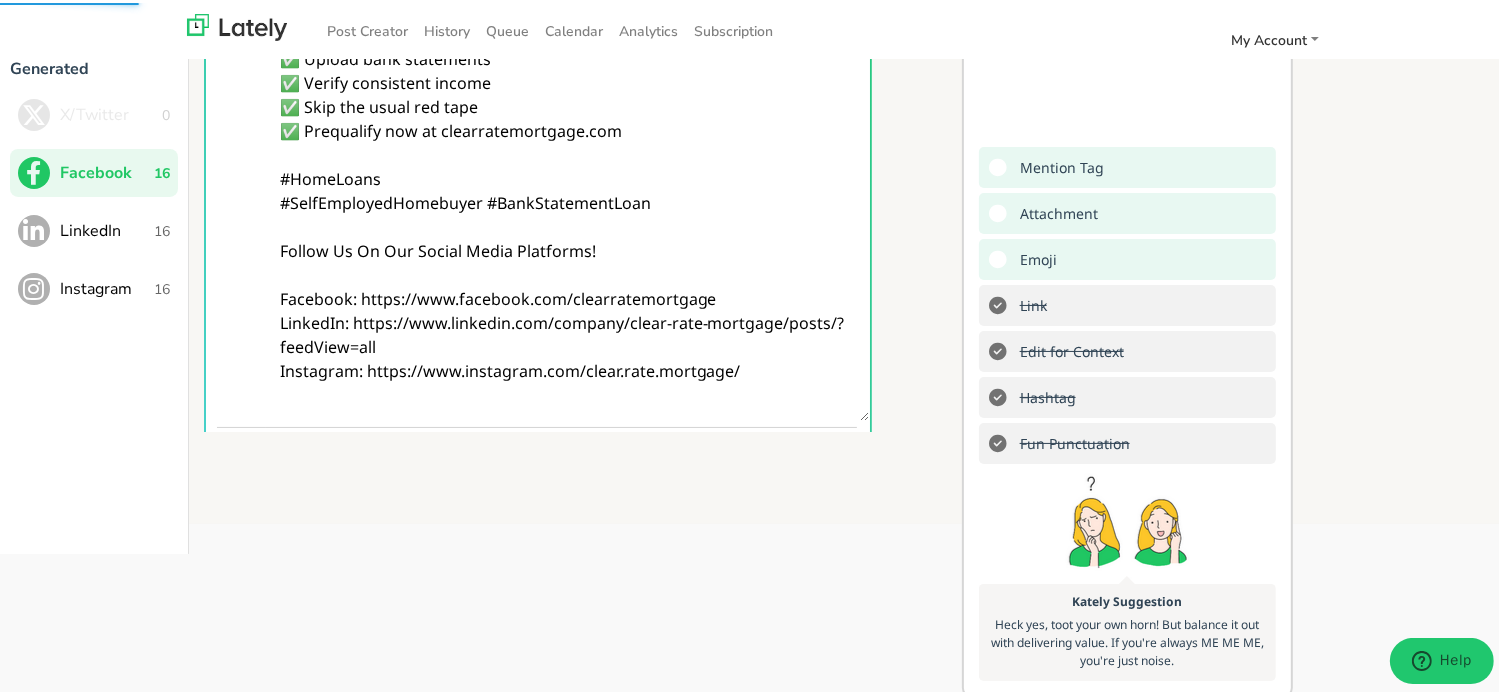 scroll, scrollTop: 0, scrollLeft: 0, axis: both 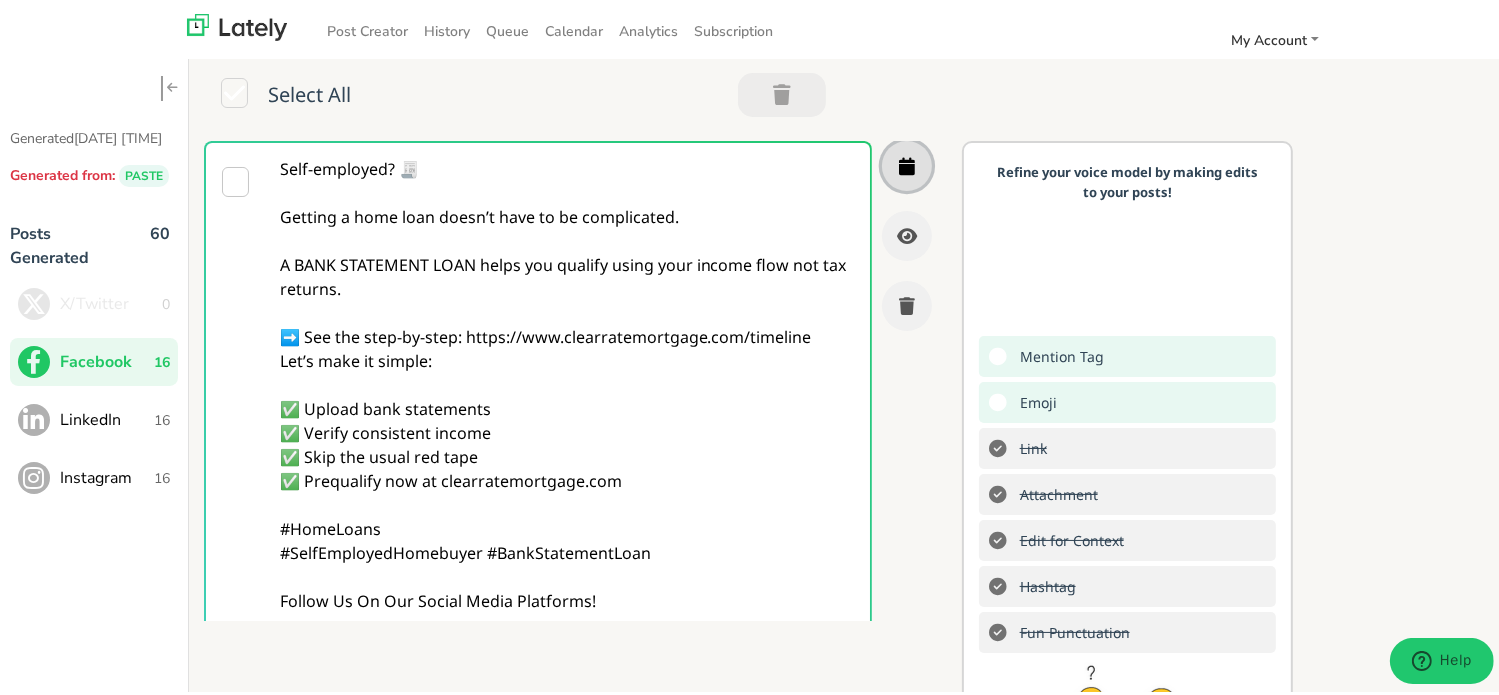 click at bounding box center (907, 163) 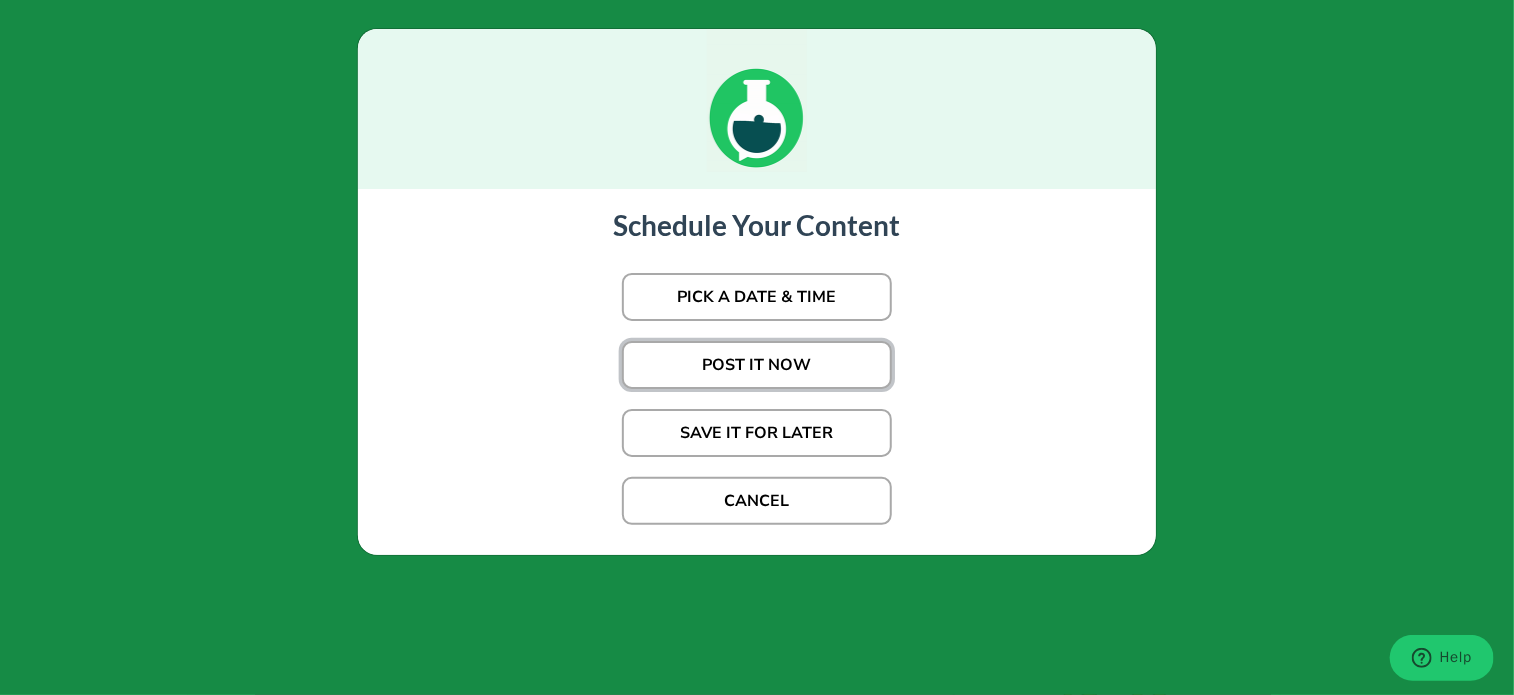 click on "POST IT NOW" at bounding box center [757, 365] 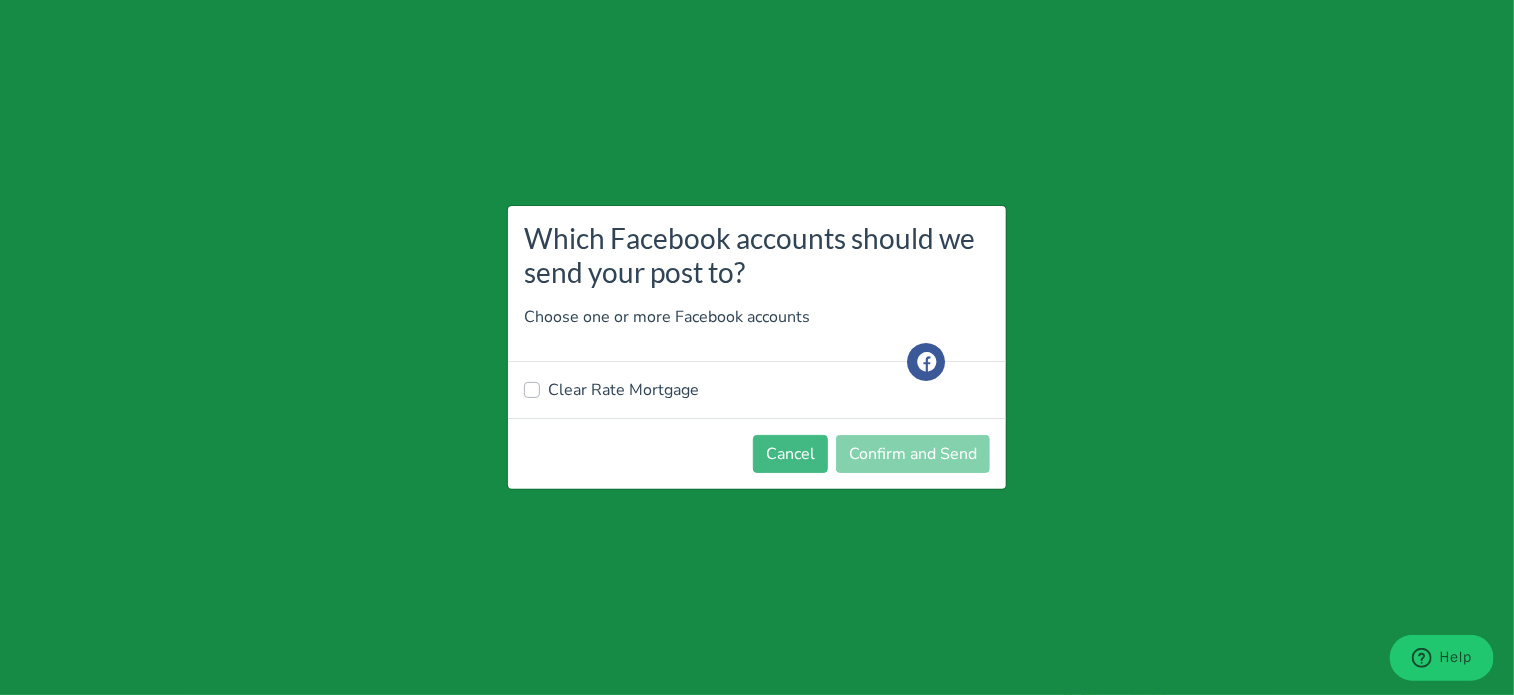 click on "Clear Rate Mortgage" at bounding box center [623, 390] 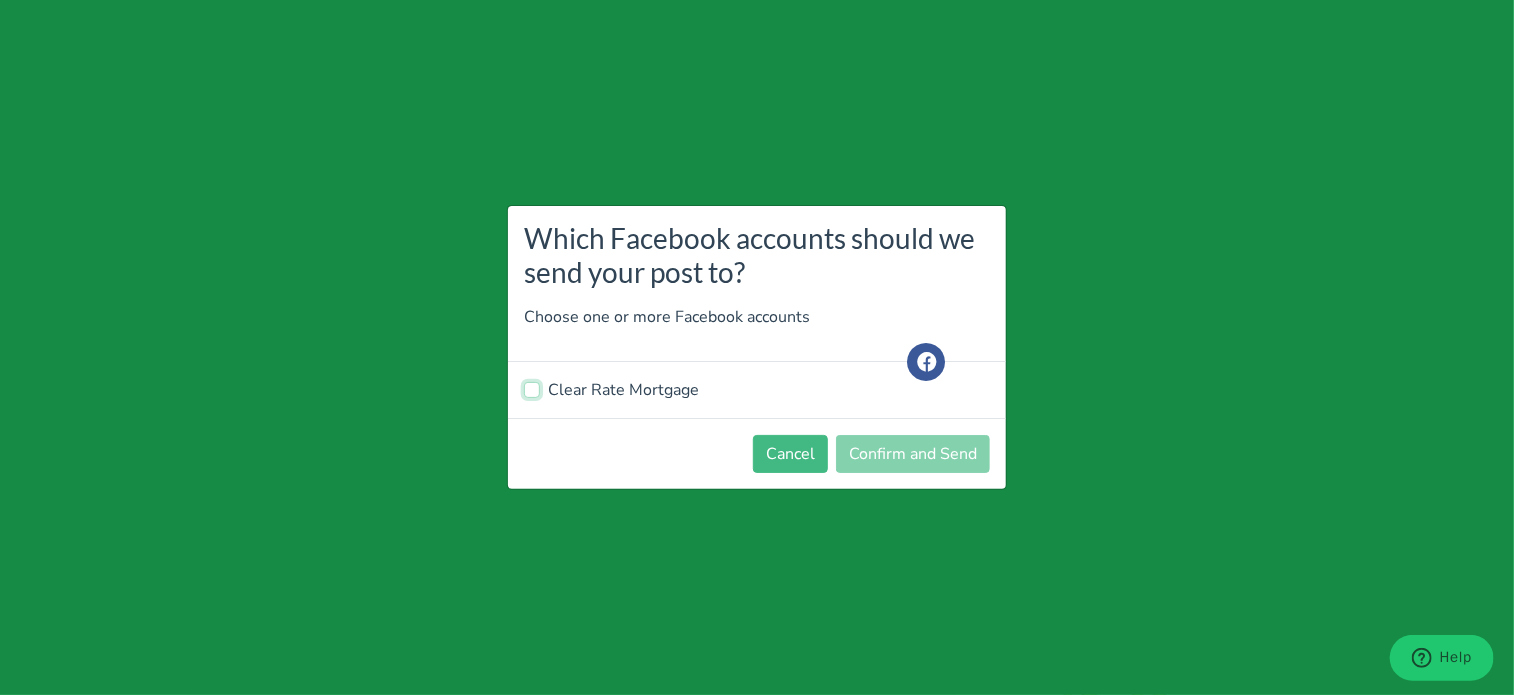 checkbox on "true" 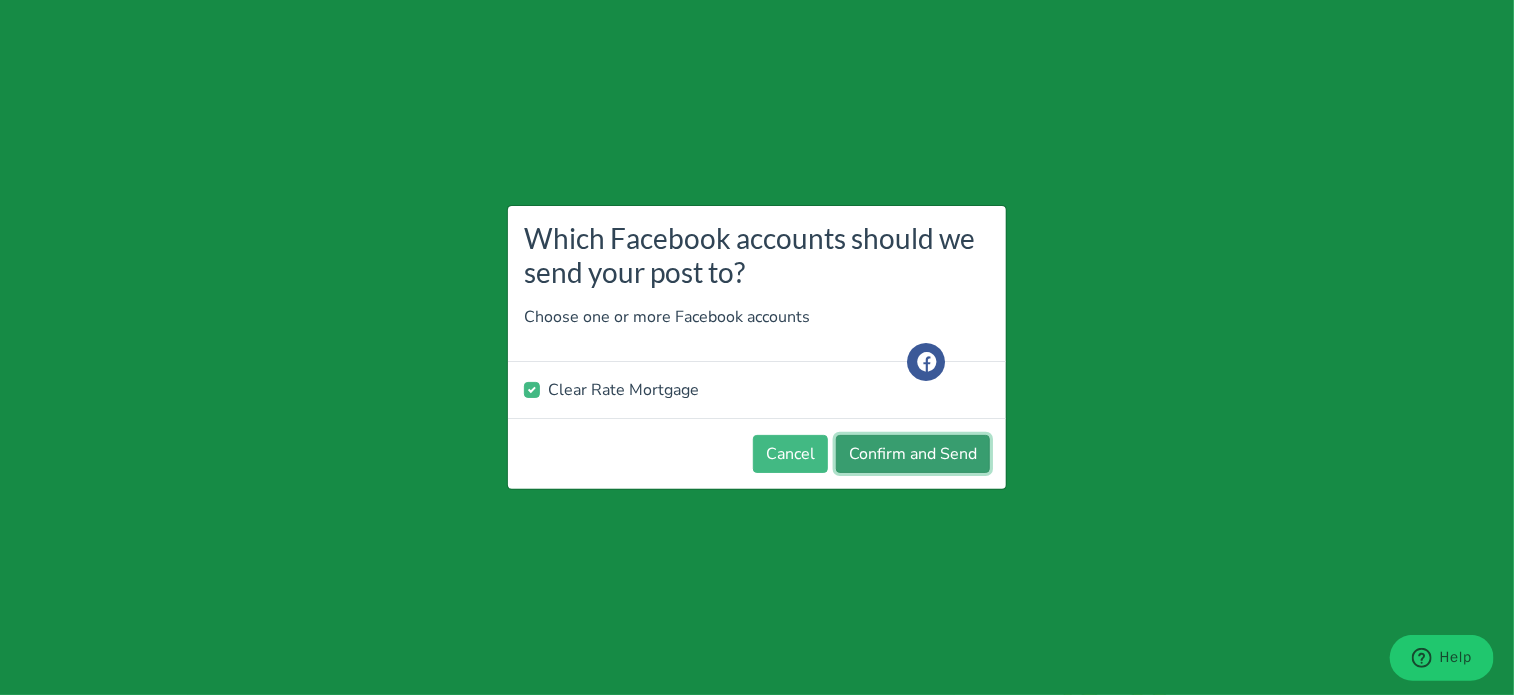 click on "Confirm and Send" at bounding box center (913, 454) 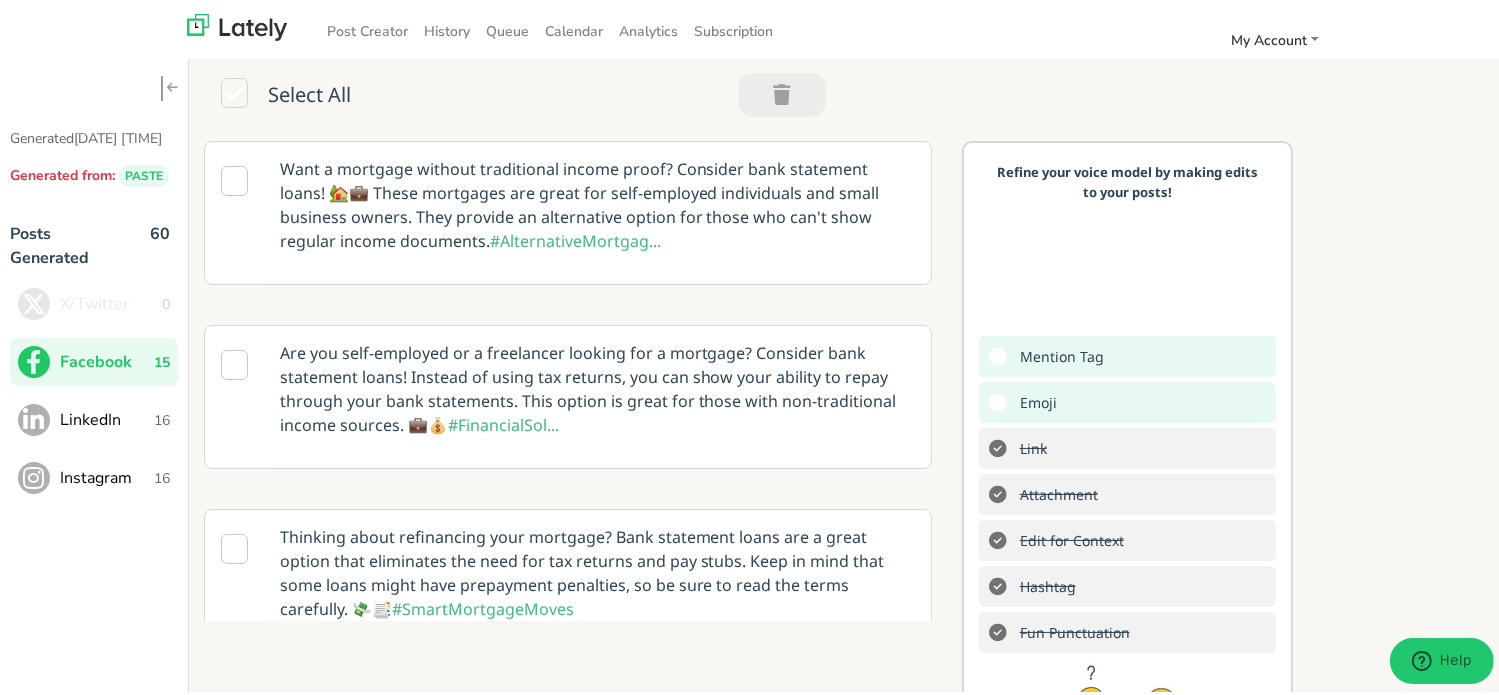 click on "LinkedIn" at bounding box center [107, 417] 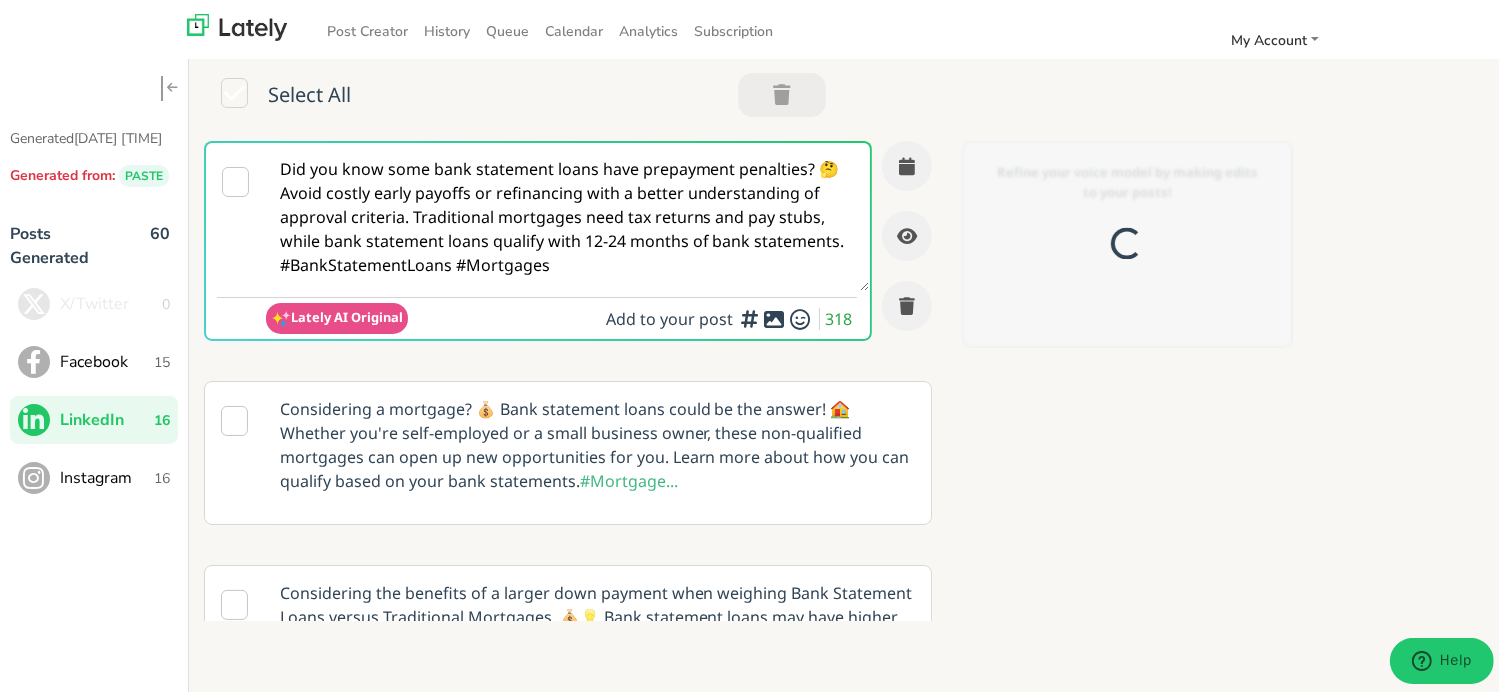 scroll, scrollTop: 0, scrollLeft: 0, axis: both 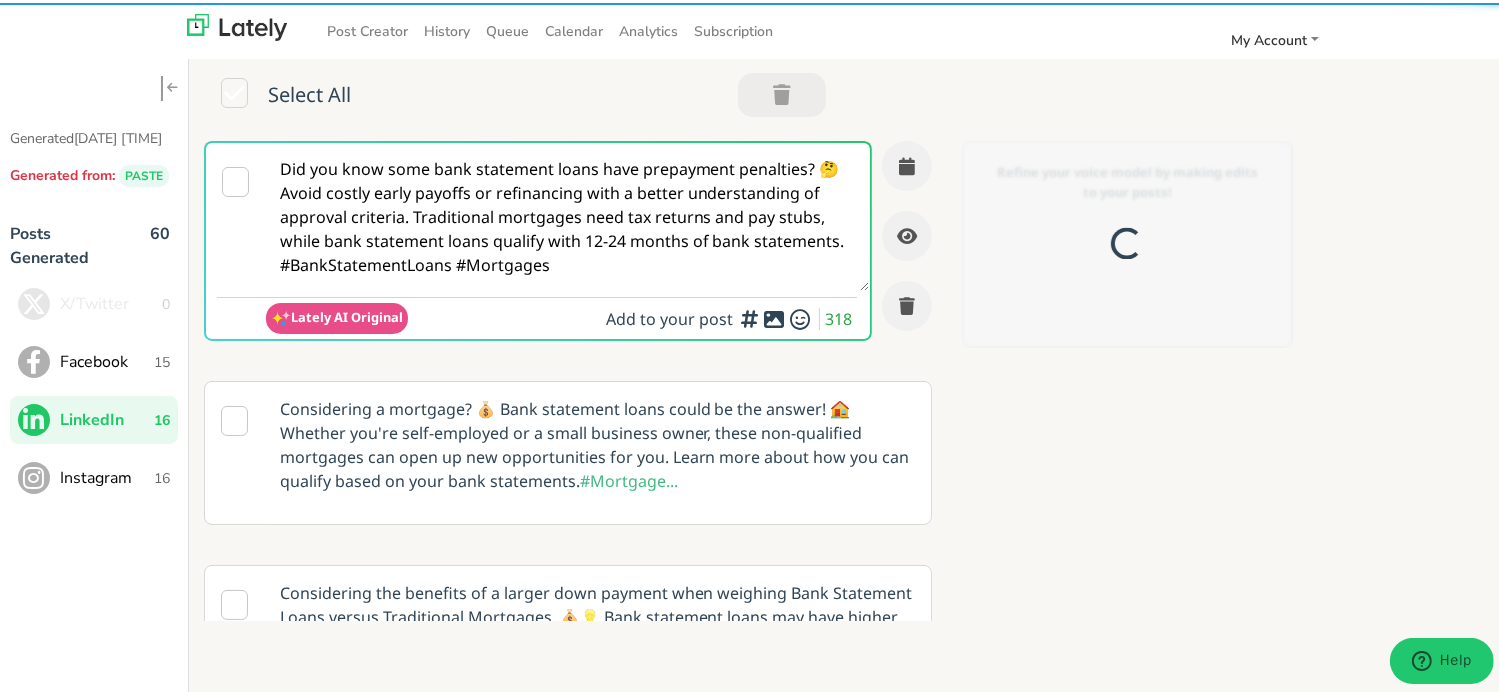 paste on "@LinkedInMembers — Traditional income docs holding you back?
A BANK STATEMENT LOAN uses your deposits—not pay stubs—to help you get approved.
✔️ Ideal for self-employed professionals
✔️ No need for tax returns
✔️ Focuses on income trends
✔️ Prequalify now at clearratemortgage.com
Learn more: https://www.clearratemortgage.com/timeline
#MortgageSolutions #HomeLoanSupport #BankStatementLoan" 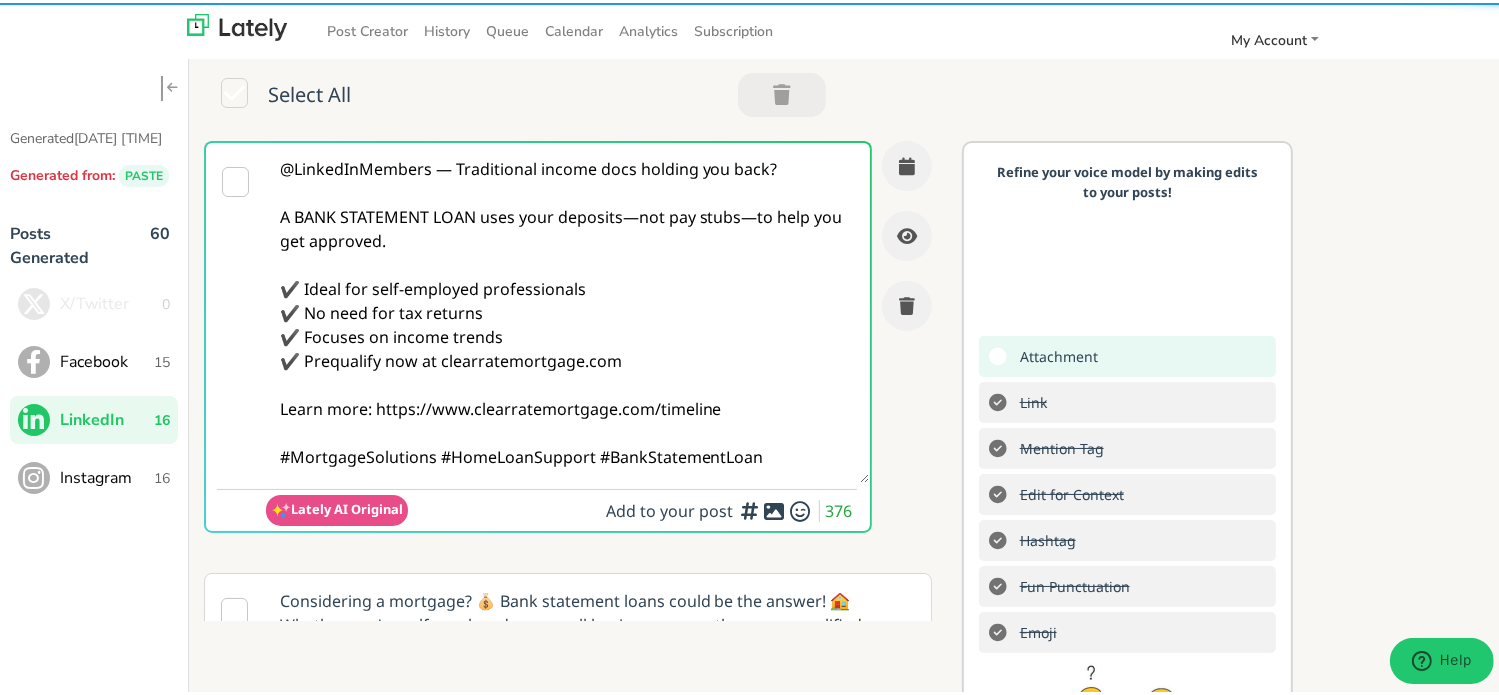 click on "@LinkedInMembers — Traditional income docs holding you back?
A BANK STATEMENT LOAN uses your deposits—not pay stubs—to help you get approved.
✔️ Ideal for self-employed professionals
✔️ No need for tax returns
✔️ Focuses on income trends
✔️ Prequalify now at clearratemortgage.com
Learn more: https://www.clearratemortgage.com/timeline
#MortgageSolutions #HomeLoanSupport #BankStatementLoan" at bounding box center [567, 310] 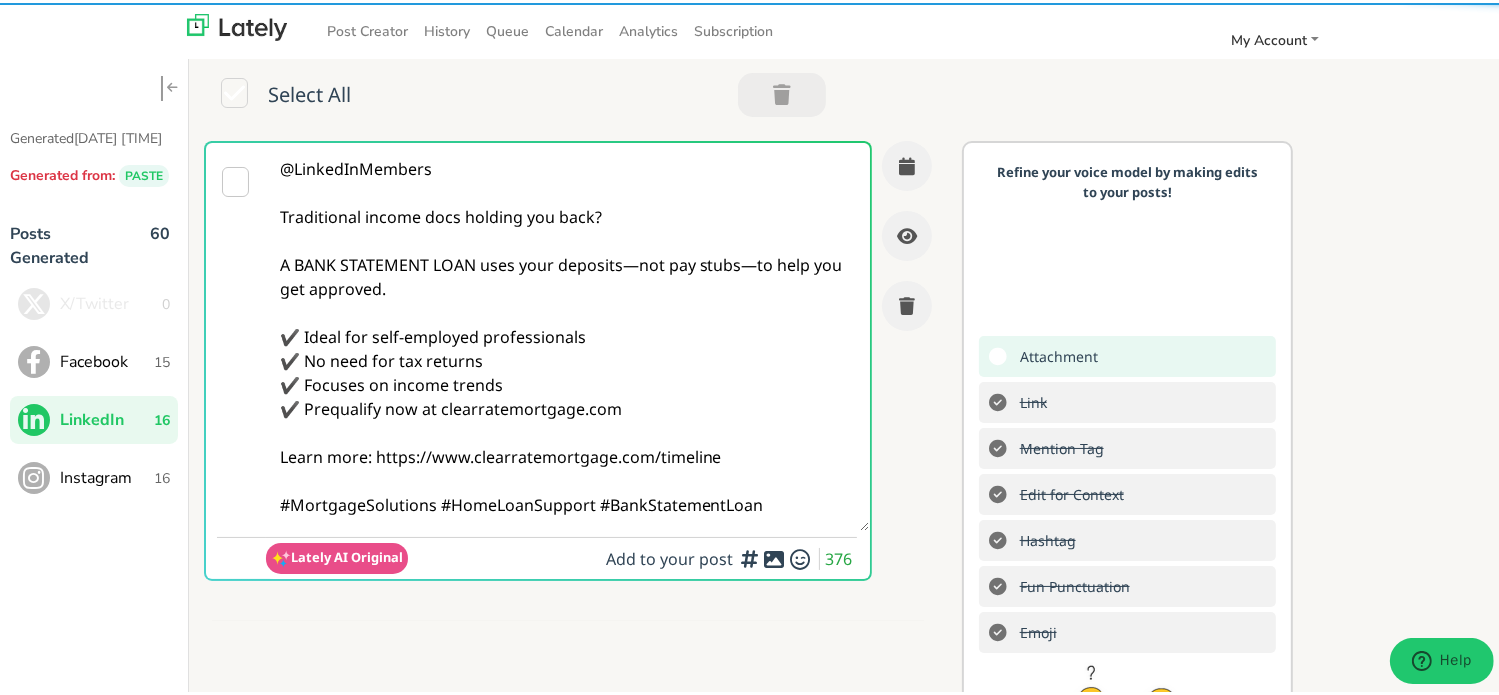 click on "@LinkedInMembers
Traditional income docs holding you back?
A BANK STATEMENT LOAN uses your deposits—not pay stubs—to help you get approved.
✔️ Ideal for self-employed professionals
✔️ No need for tax returns
✔️ Focuses on income trends
✔️ Prequalify now at clearratemortgage.com
Learn more: https://www.clearratemortgage.com/timeline
#MortgageSolutions #HomeLoanSupport #BankStatementLoan" at bounding box center (567, 334) 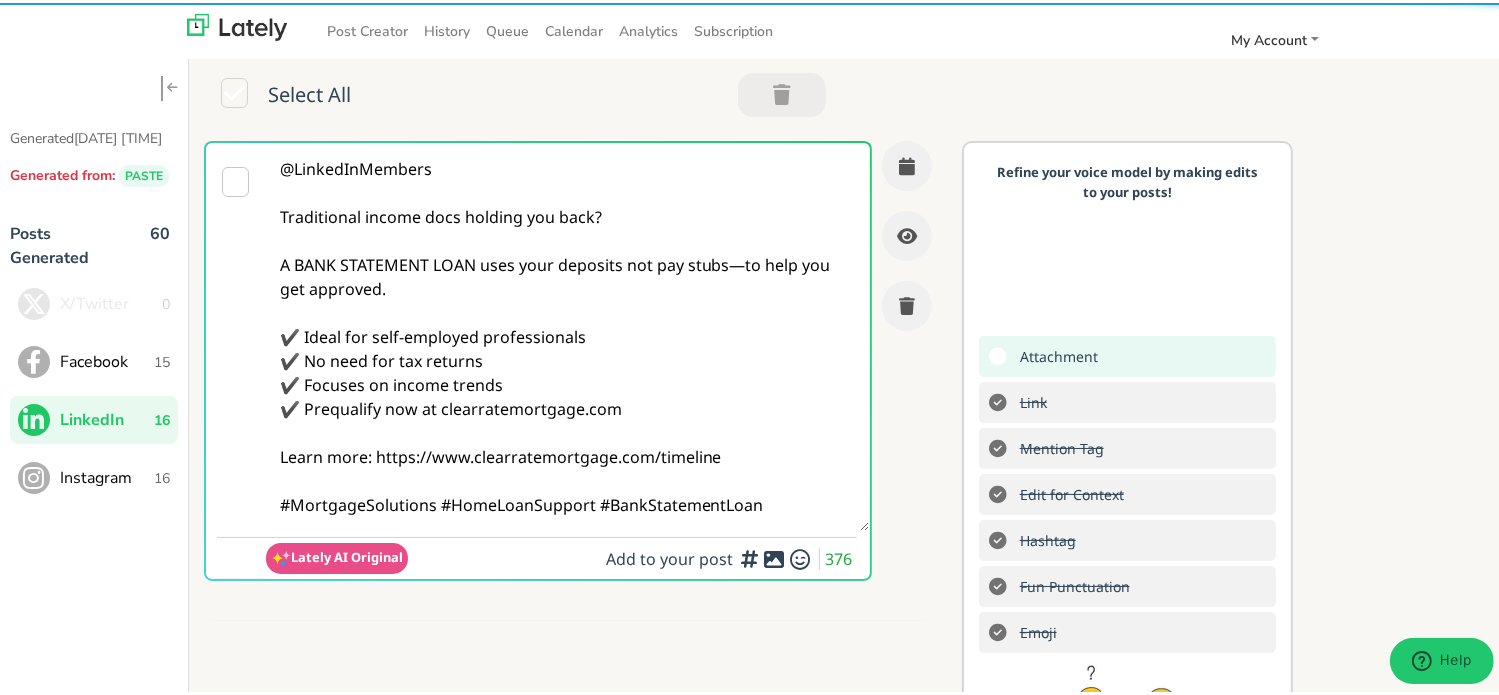 click on "@LinkedInMembers
Traditional income docs holding you back?
A BANK STATEMENT LOAN uses your deposits not pay stubs—to help you get approved.
✔️ Ideal for self-employed professionals
✔️ No need for tax returns
✔️ Focuses on income trends
✔️ Prequalify now at clearratemortgage.com
Learn more: https://www.clearratemortgage.com/timeline
#MortgageSolutions #HomeLoanSupport #BankStatementLoan" at bounding box center [567, 334] 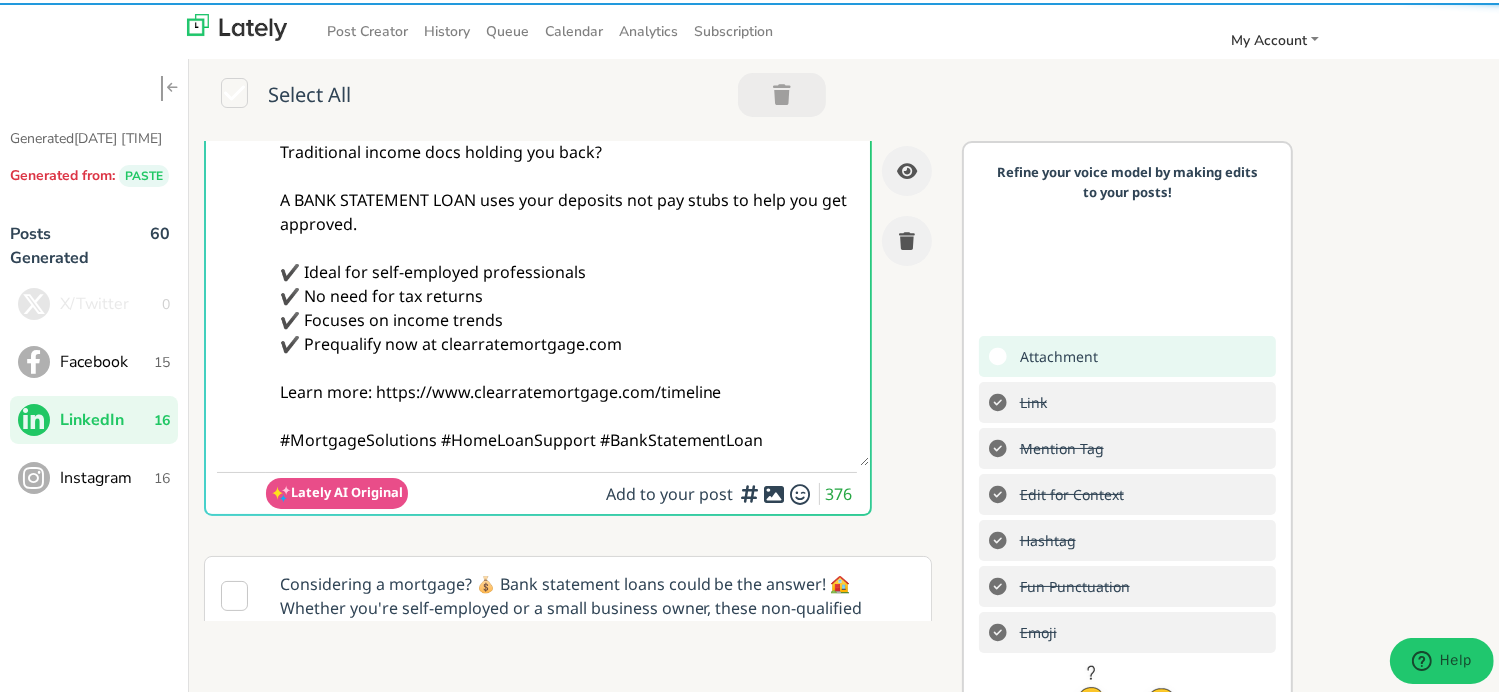 scroll, scrollTop: 100, scrollLeft: 0, axis: vertical 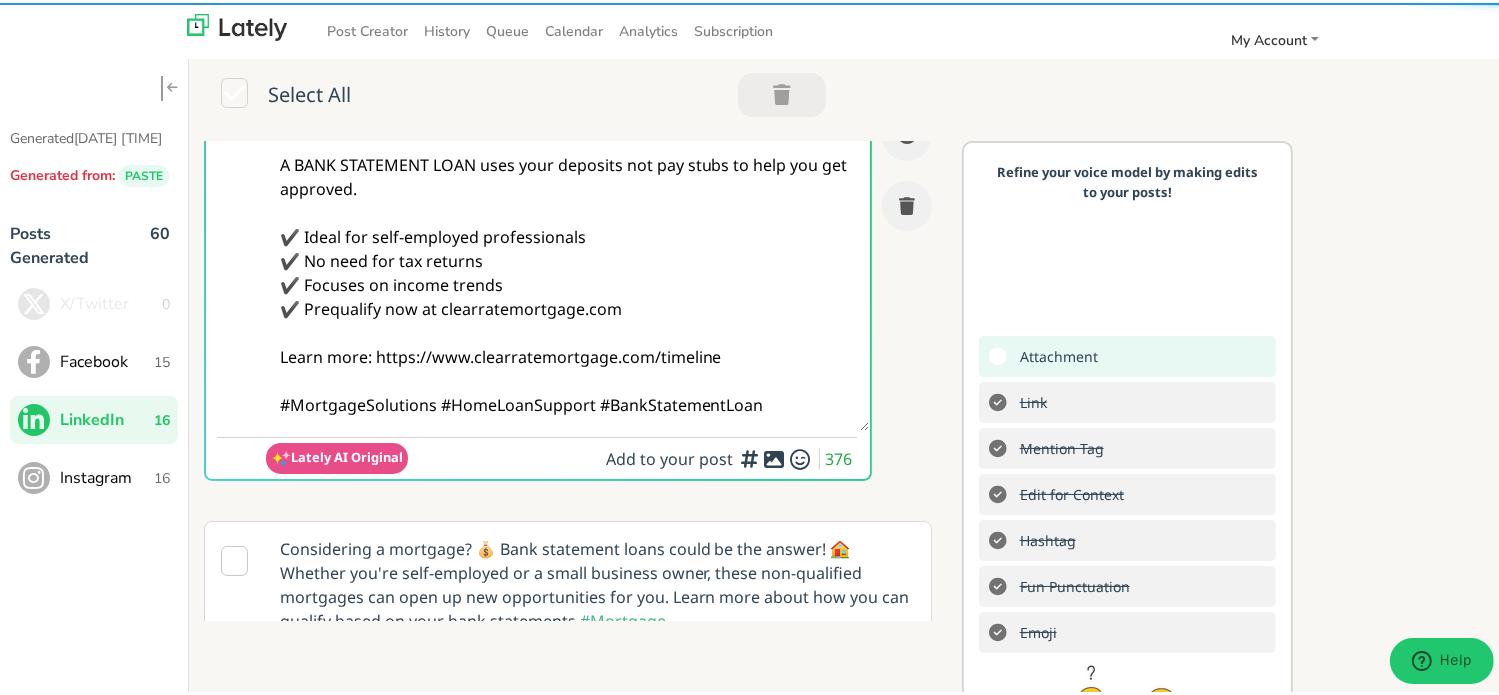click on "@LinkedInMembers
Traditional income docs holding you back?
A BANK STATEMENT LOAN uses your deposits not pay stubs to help you get approved.
✔️ Ideal for self-employed professionals
✔️ No need for tax returns
✔️ Focuses on income trends
✔️ Prequalify now at clearratemortgage.com
Learn more: https://www.clearratemortgage.com/timeline
#MortgageSolutions #HomeLoanSupport #BankStatementLoan" at bounding box center (567, 234) 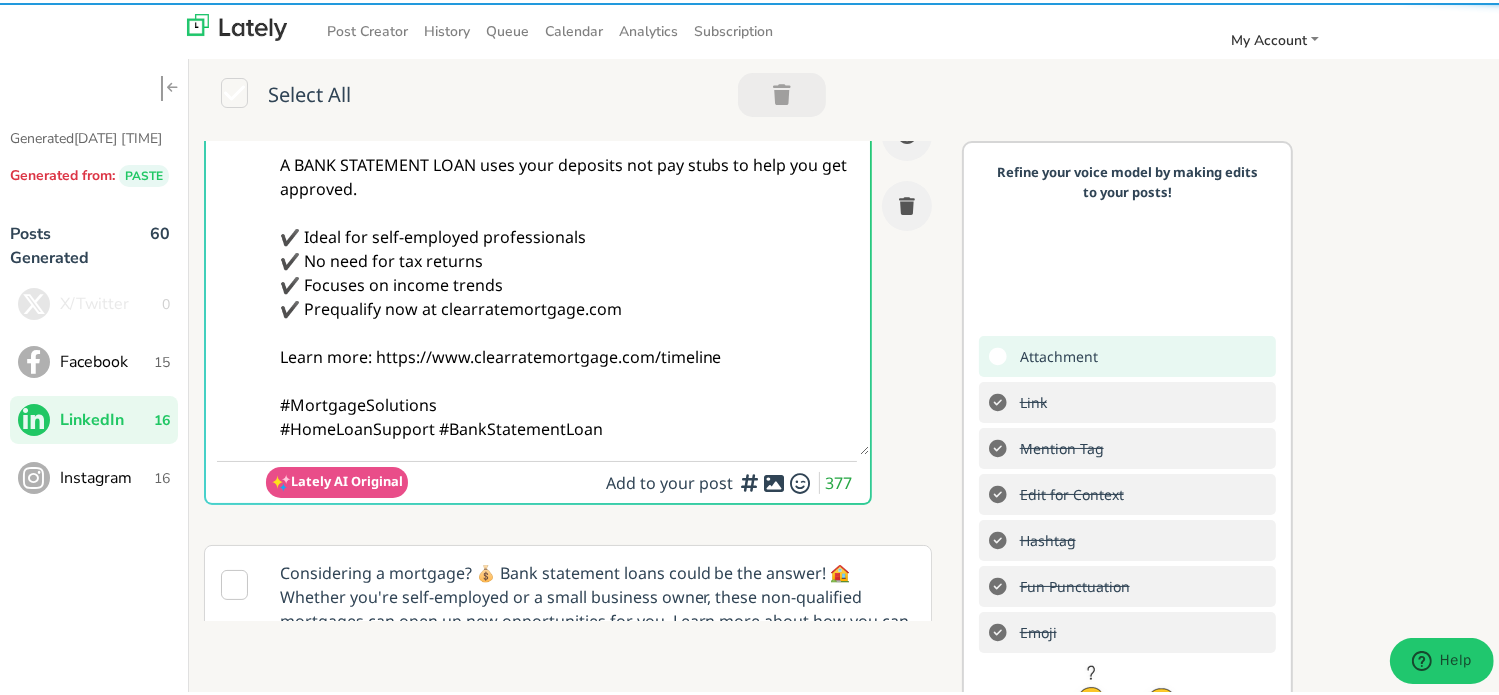 click on "@LinkedInMembers
Traditional income docs holding you back?
A BANK STATEMENT LOAN uses your deposits not pay stubs to help you get approved.
✔️ Ideal for self-employed professionals
✔️ No need for tax returns
✔️ Focuses on income trends
✔️ Prequalify now at clearratemortgage.com
Learn more: https://www.clearratemortgage.com/timeline
#MortgageSolutions
#HomeLoanSupport #BankStatementLoan" at bounding box center (567, 246) 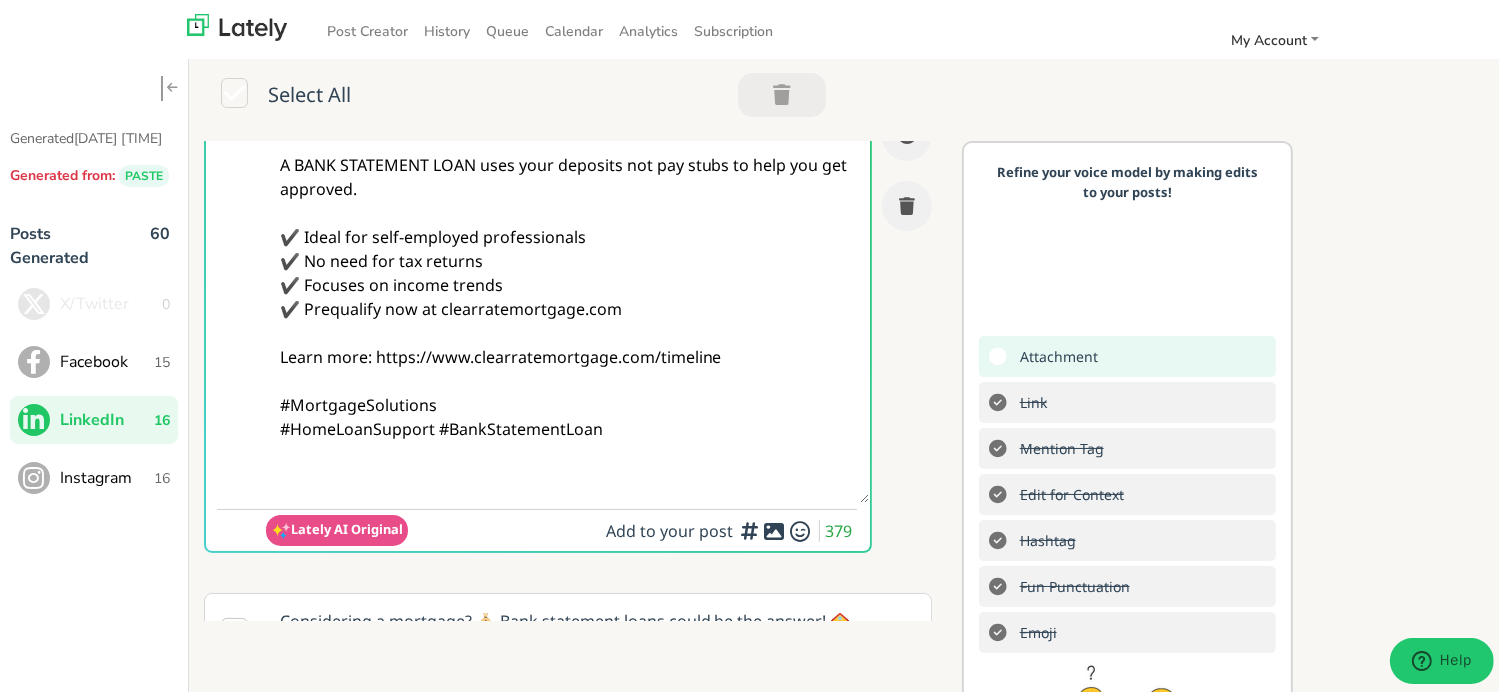 paste on "Follow Us On Our Social Media Platforms!
Facebook: https://www.facebook.com/clearratemortgage
LinkedIn: https://www.linkedin.com/company/clear-rate-mortgage/posts/?feedView=all
Instagram: https://www.instagram.com/clear.rate.mortgage/" 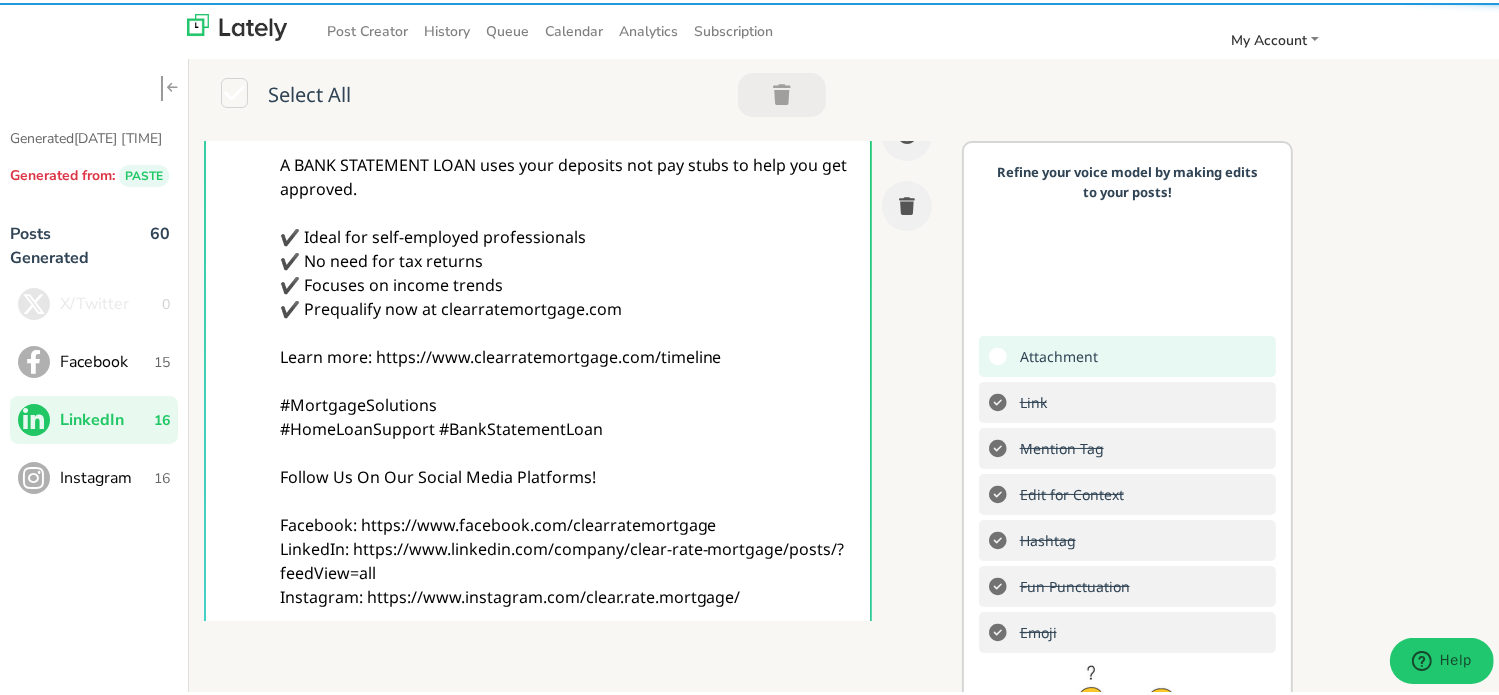type on "@LinkedInMembers
Traditional income docs holding you back?
A BANK STATEMENT LOAN uses your deposits not pay stubs to help you get approved.
✔️ Ideal for self-employed professionals
✔️ No need for tax returns
✔️ Focuses on income trends
✔️ Prequalify now at clearratemortgage.com
Learn more: https://www.clearratemortgage.com/timeline
#MortgageSolutions
#HomeLoanSupport #BankStatementLoan
Follow Us On Our Social Media Platforms!
Facebook: https://www.facebook.com/clearratemortgage
LinkedIn: https://www.linkedin.com/company/clear-rate-mortgage/posts/?feedView=all
Instagram: https://www.instagram.com/clear.rate.mortgage/" 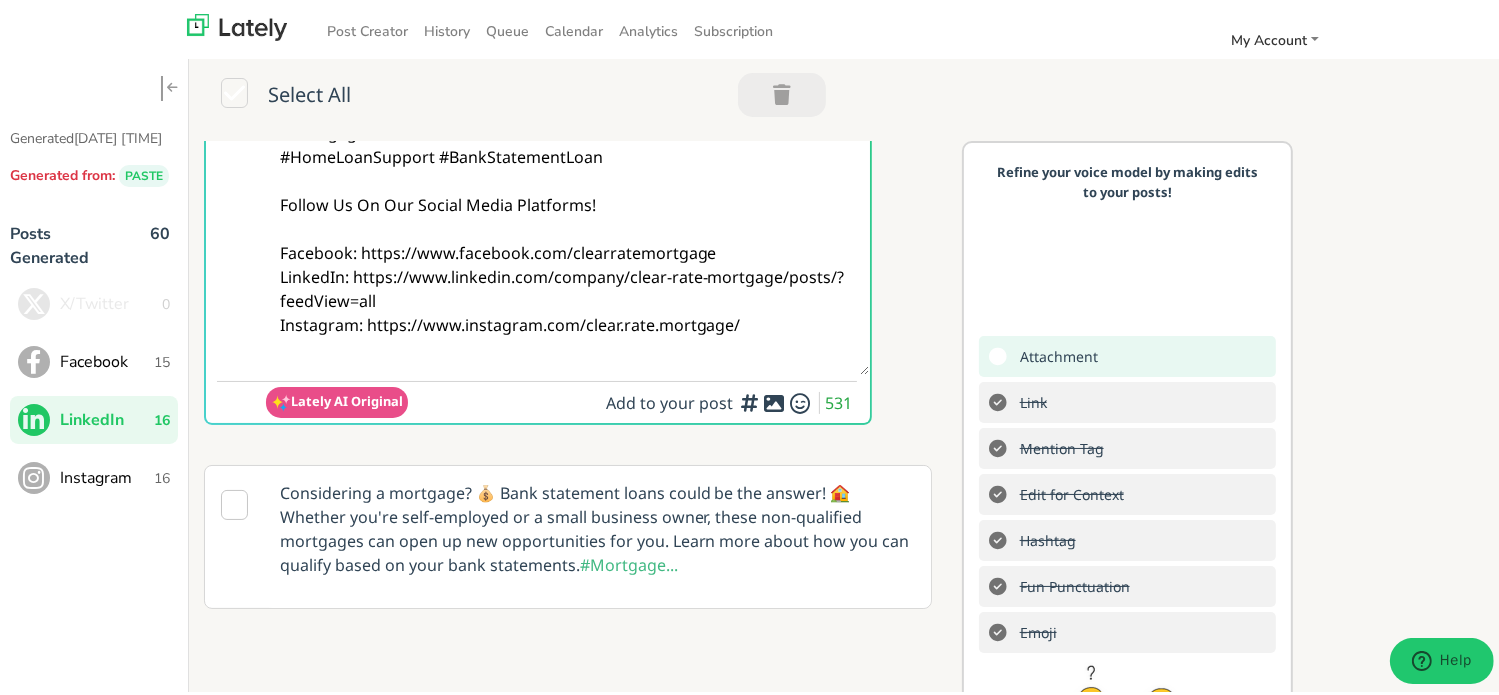 scroll, scrollTop: 400, scrollLeft: 0, axis: vertical 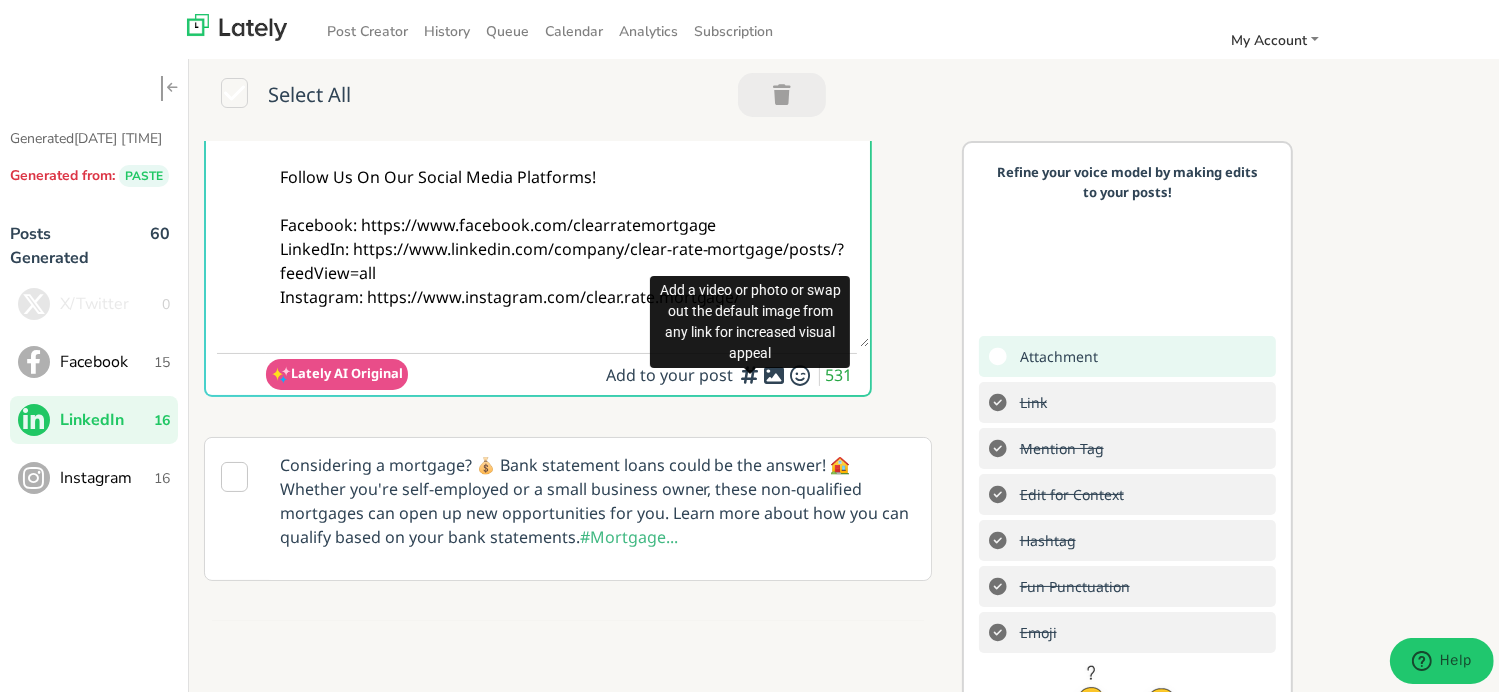 click at bounding box center [774, 372] 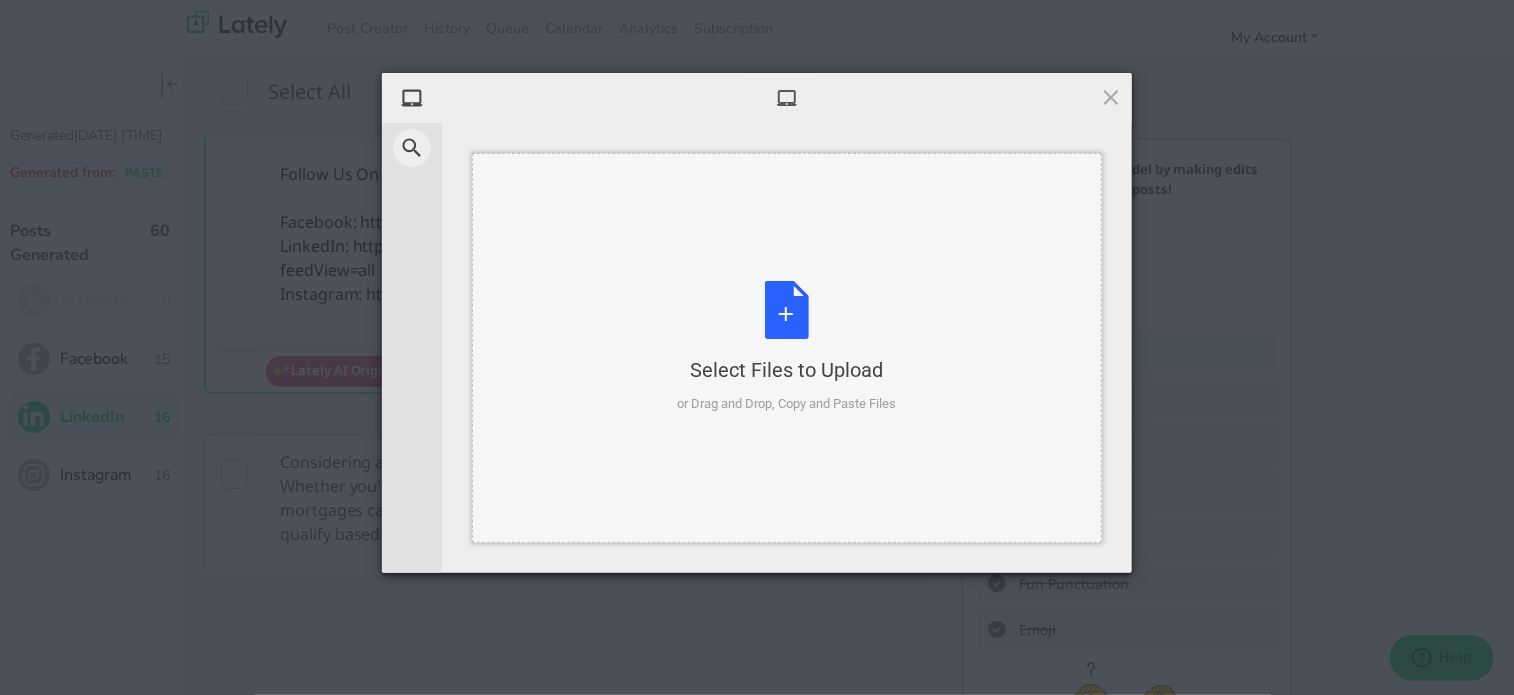 click on "Select Files to Upload
or Drag and Drop, Copy and Paste Files" at bounding box center (787, 348) 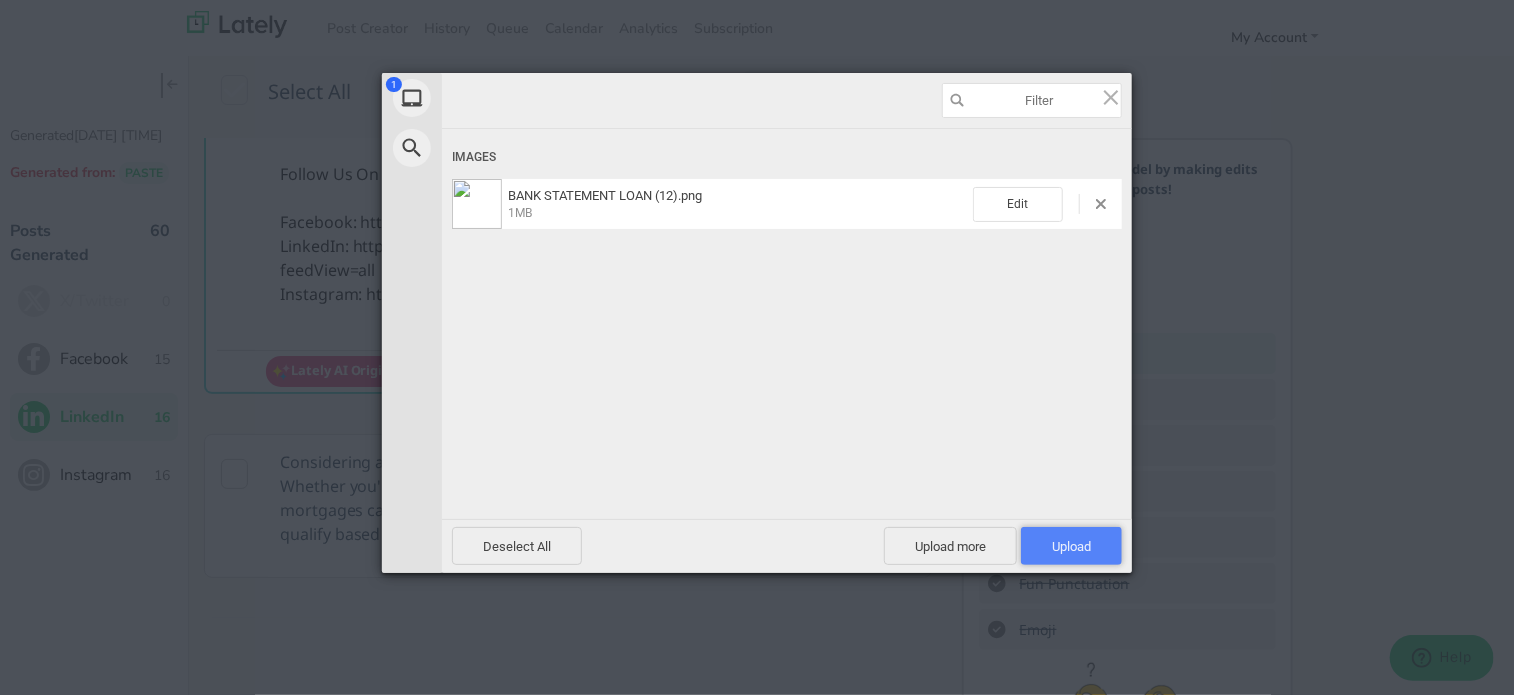 click on "Upload
1" at bounding box center (1071, 546) 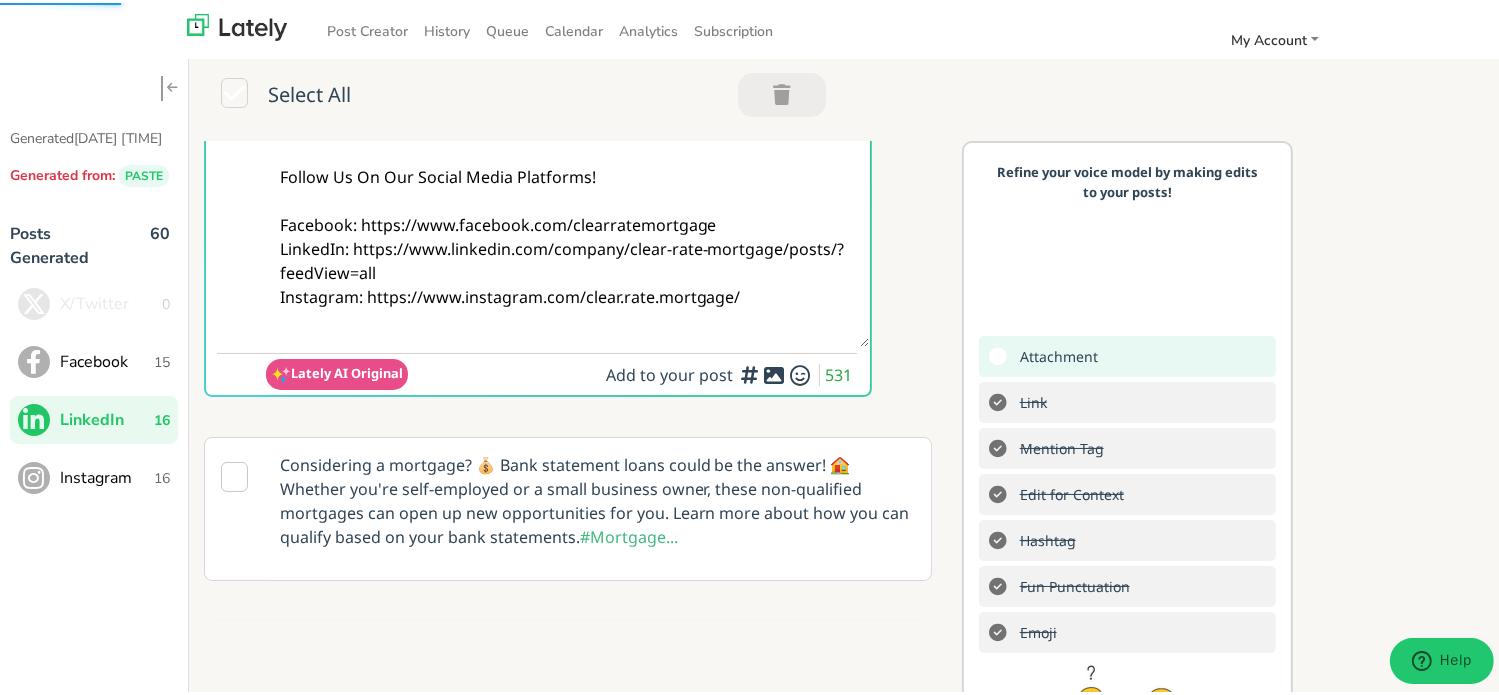 scroll, scrollTop: 0, scrollLeft: 0, axis: both 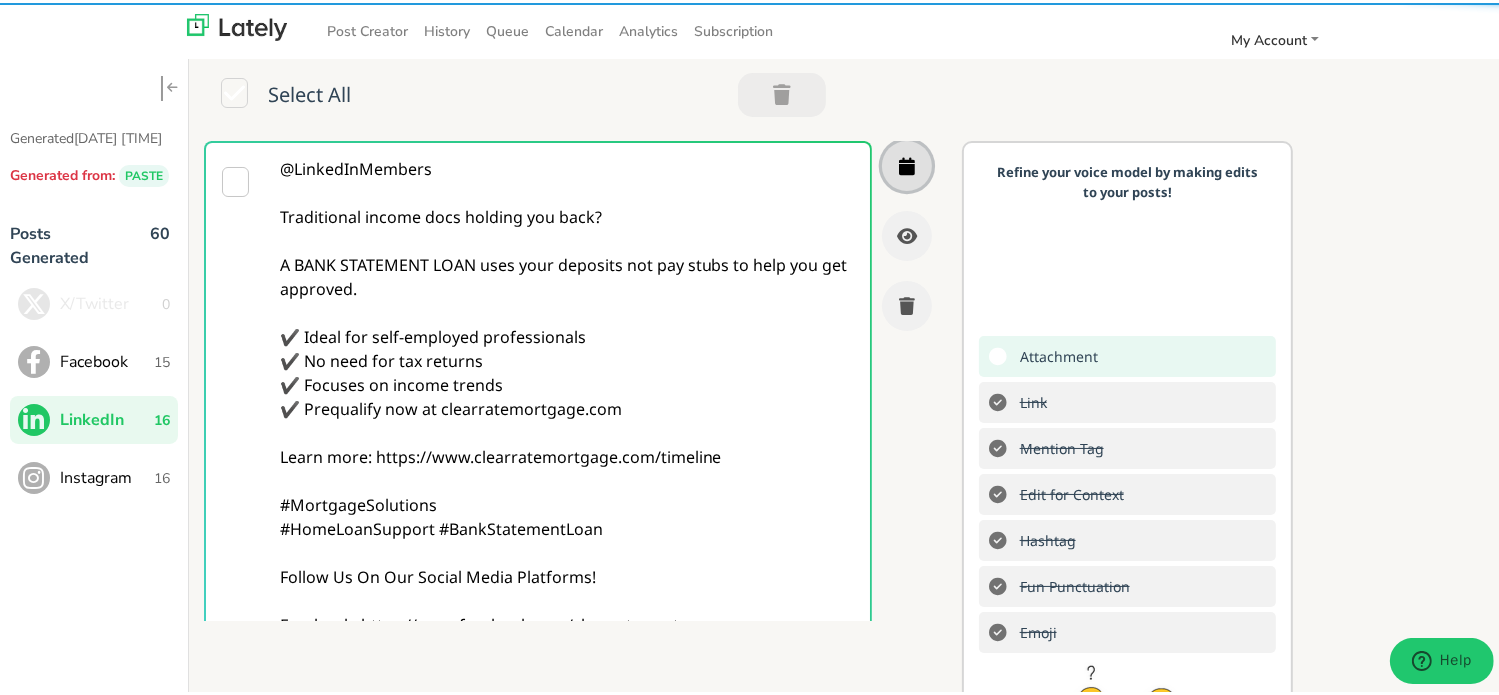 click at bounding box center (907, 163) 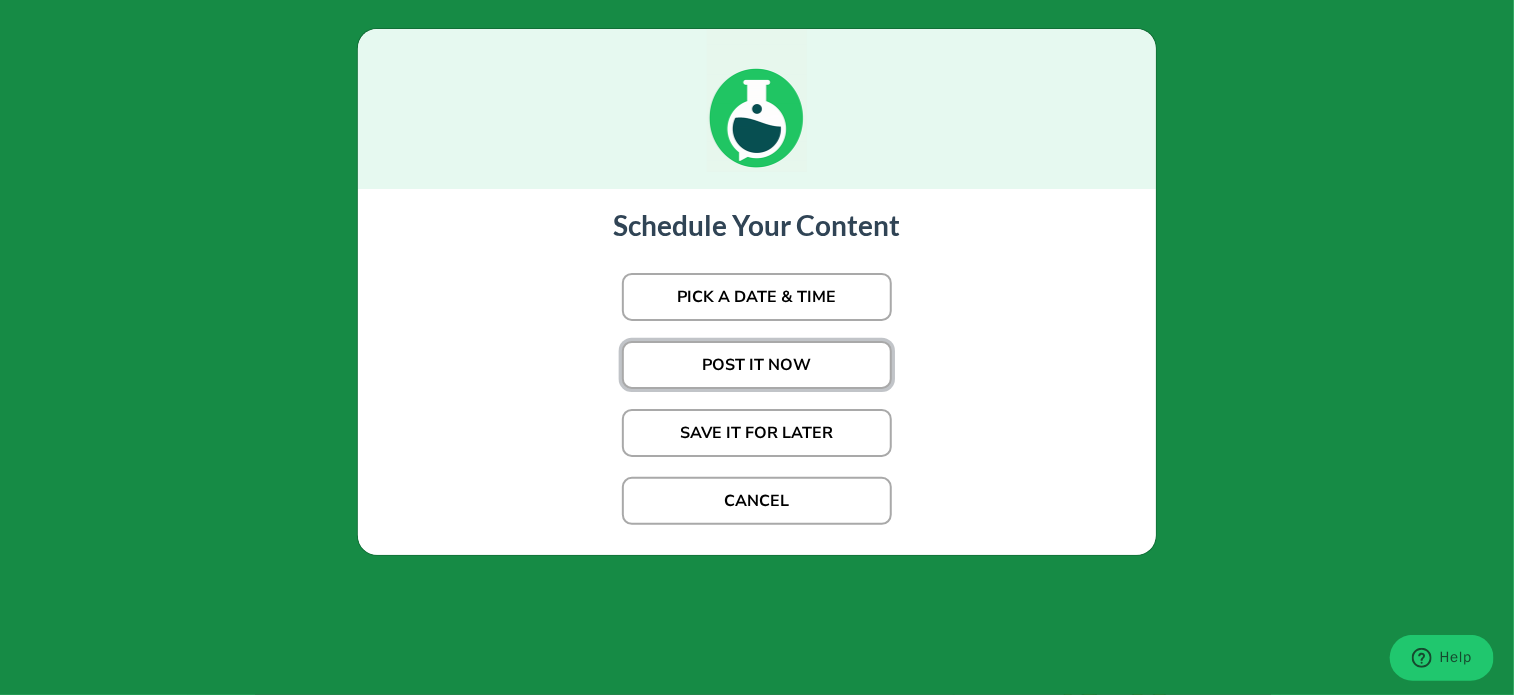 click on "POST IT NOW" at bounding box center [757, 365] 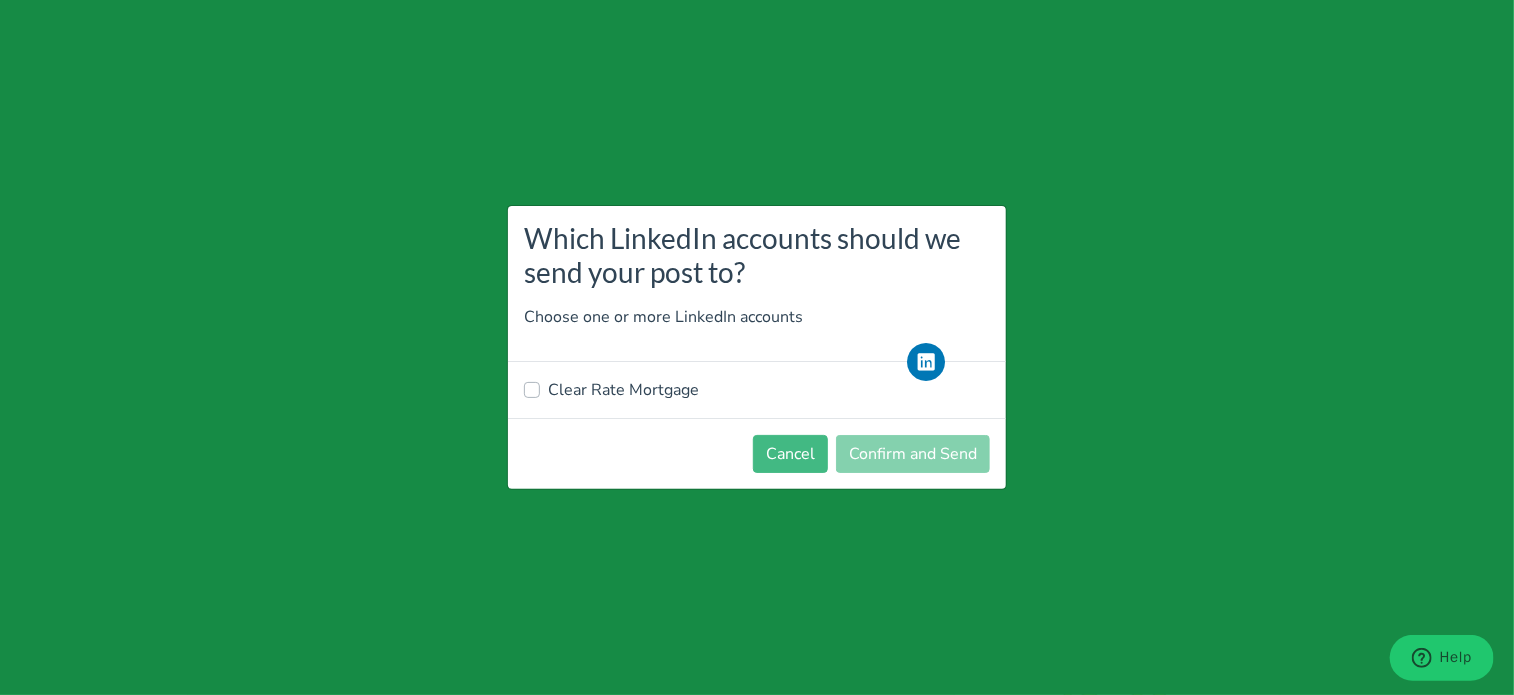 click on "Clear Rate Mortgage" at bounding box center (757, 390) 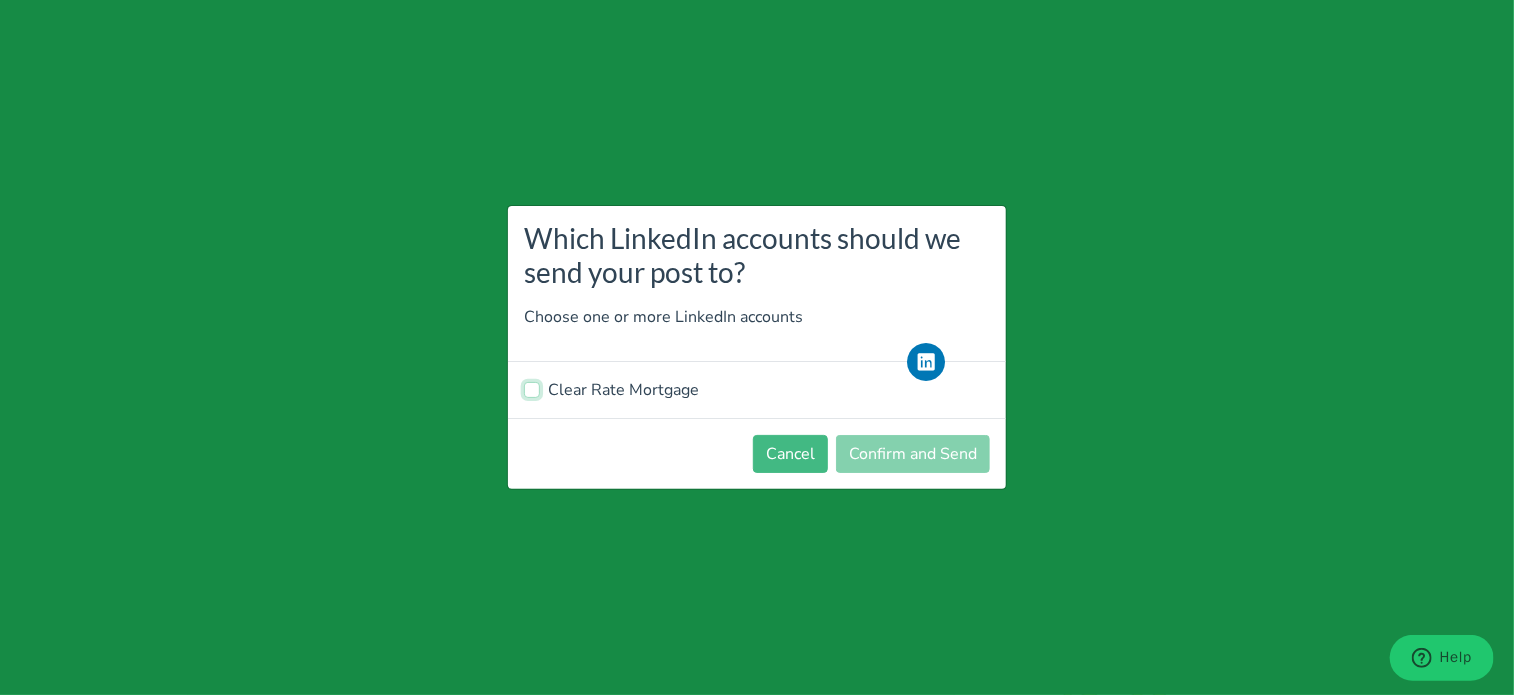 click on "Clear Rate Mortgage" at bounding box center (532, 388) 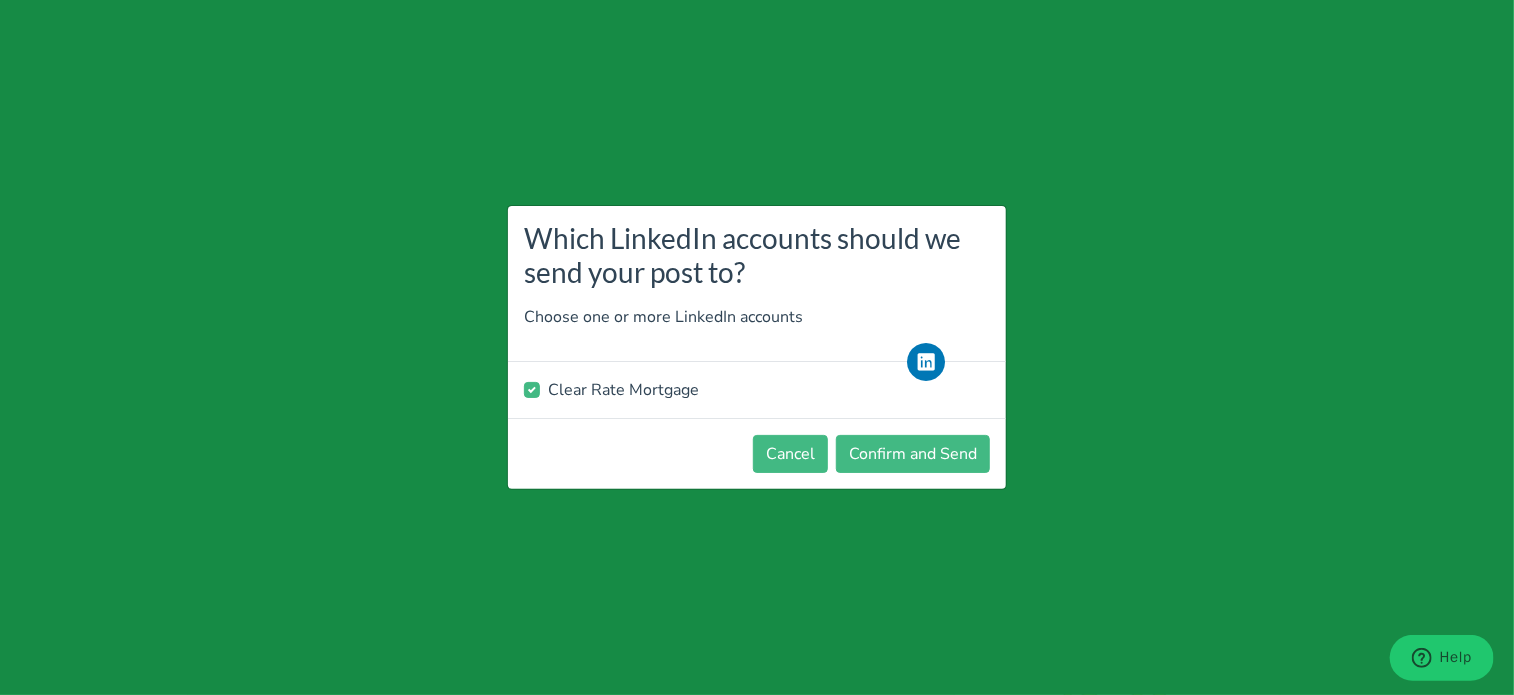 click on "Cancel Confirm and Send" at bounding box center (757, 453) 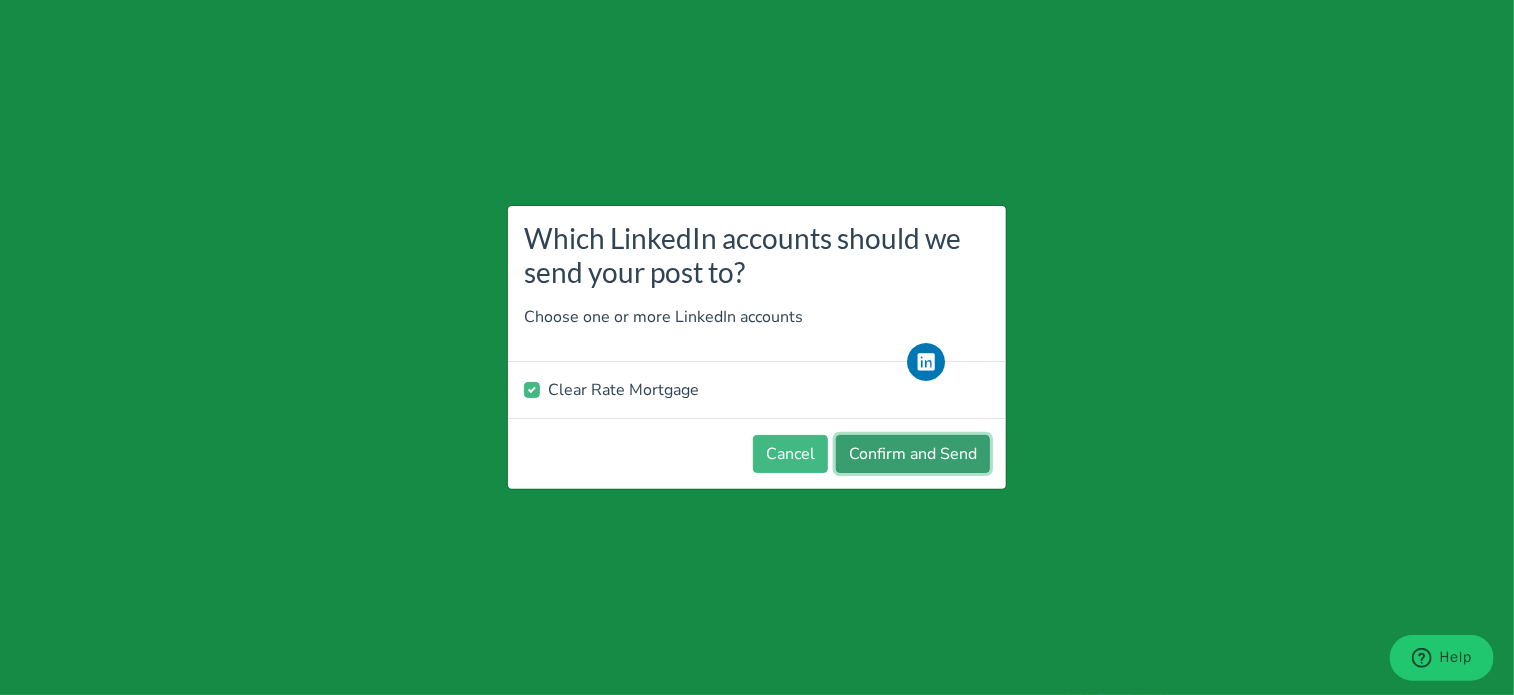click on "Confirm and Send" at bounding box center [913, 454] 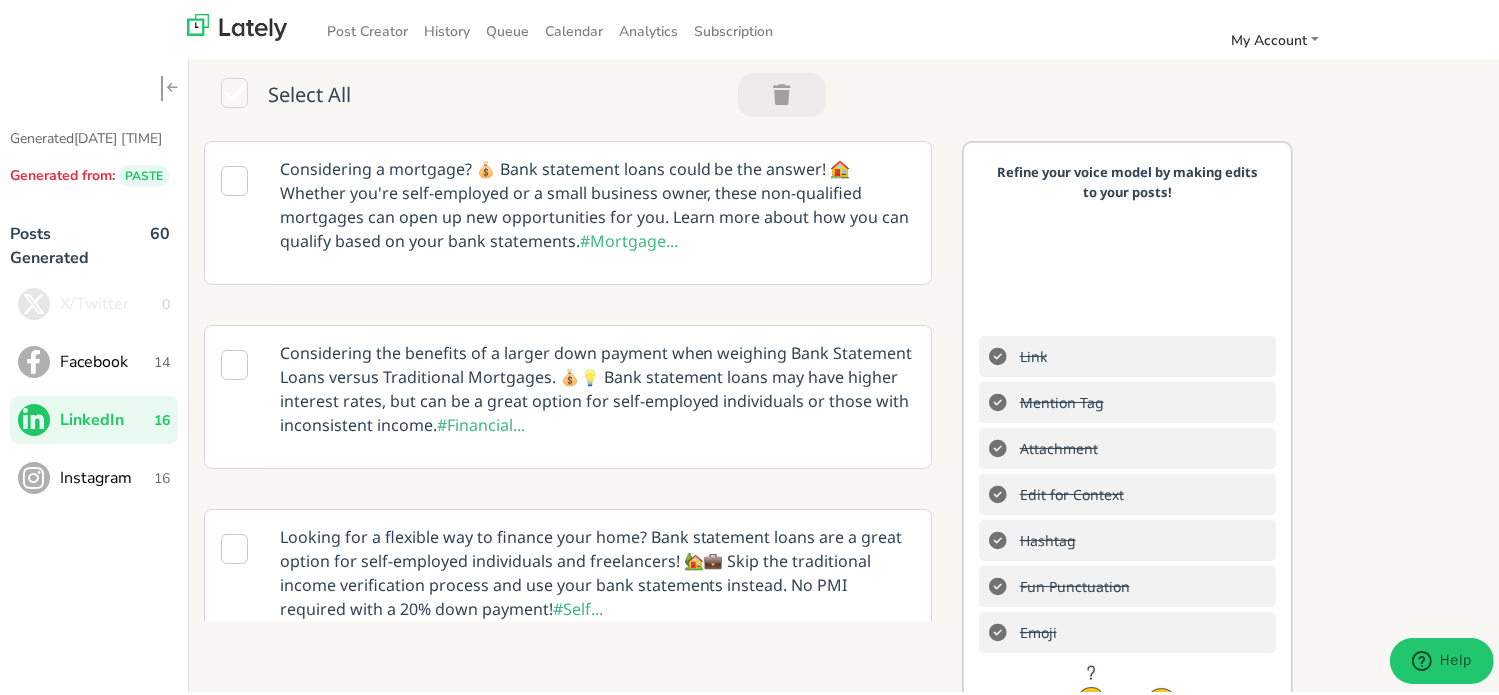 click on "Instagram" at bounding box center [107, 475] 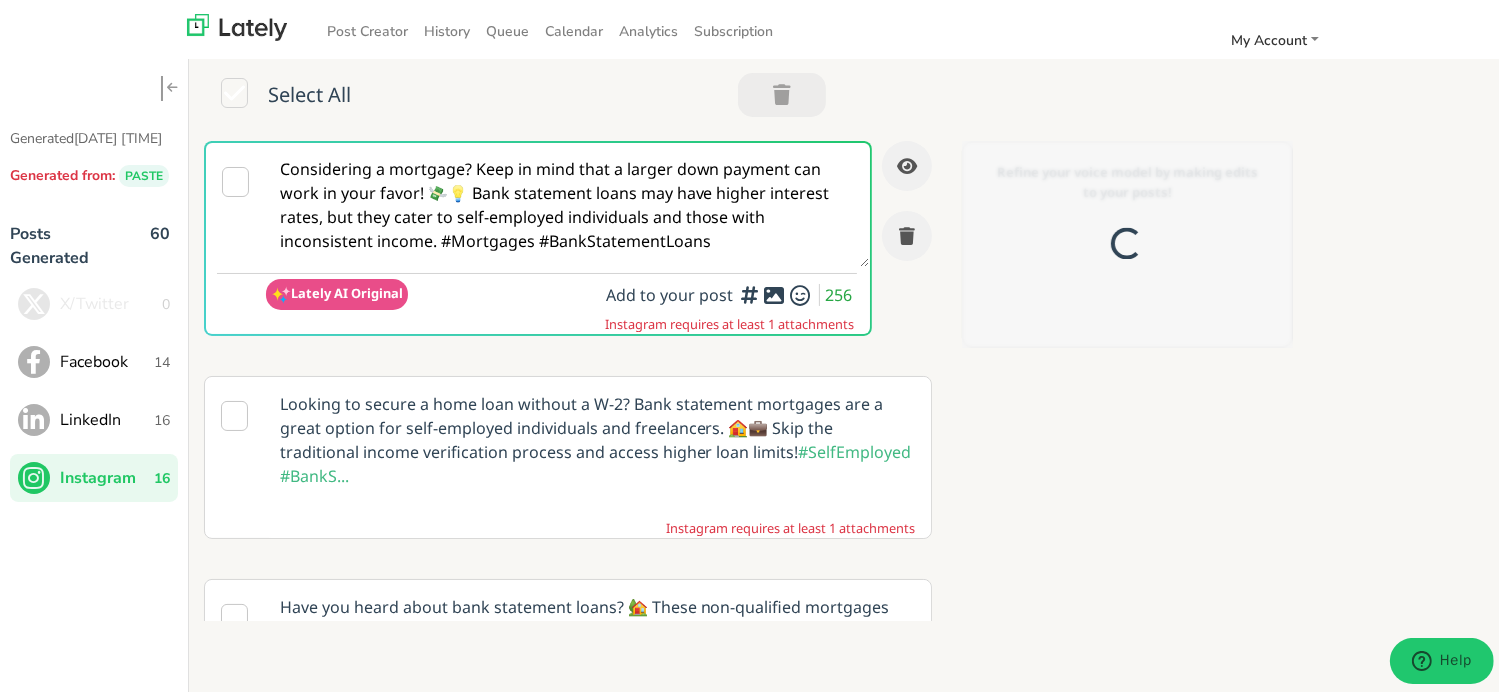 scroll, scrollTop: 0, scrollLeft: 0, axis: both 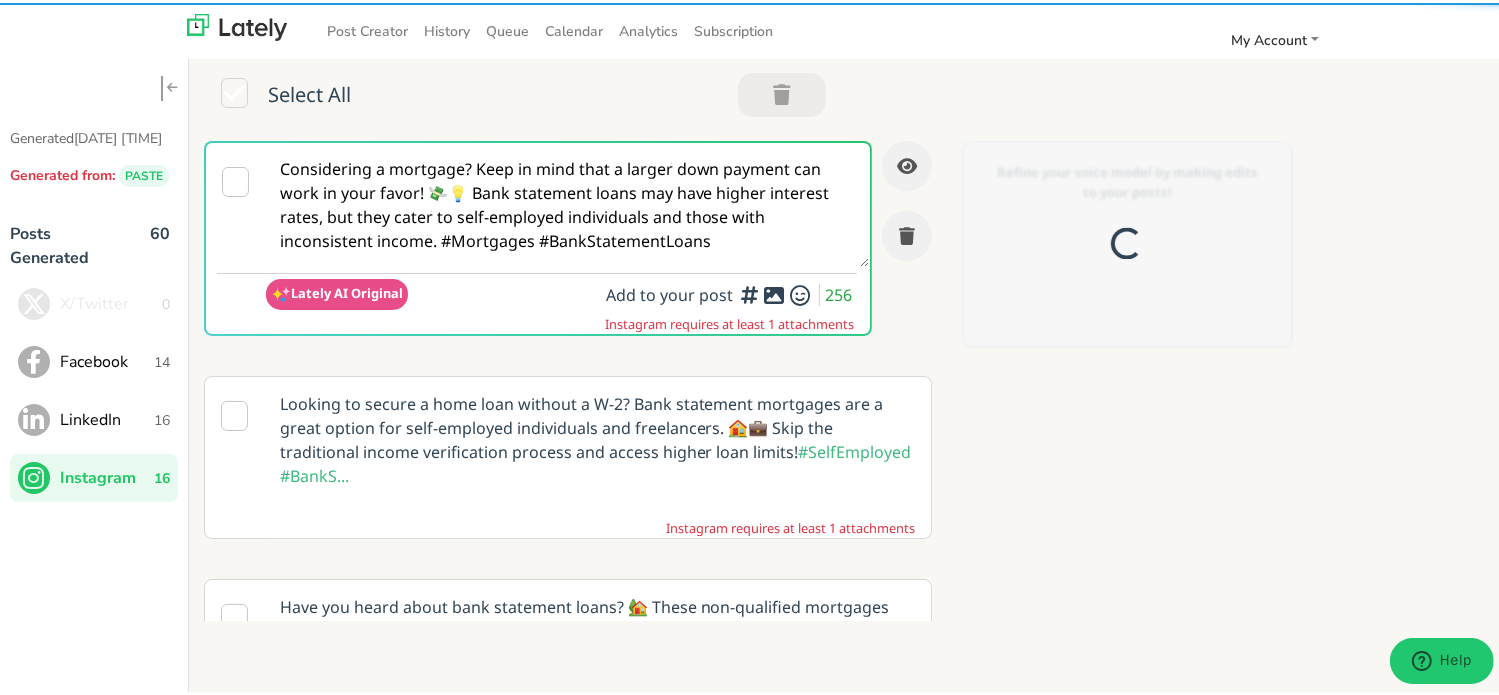 click on "Considering a mortgage? Keep in mind that a larger down payment can work in your favor! 💸💡 Bank statement loans may have higher interest rates, but they cater to self-employed individuals and those with inconsistent income. #Mortgages #BankStatementLoans" at bounding box center (567, 202) 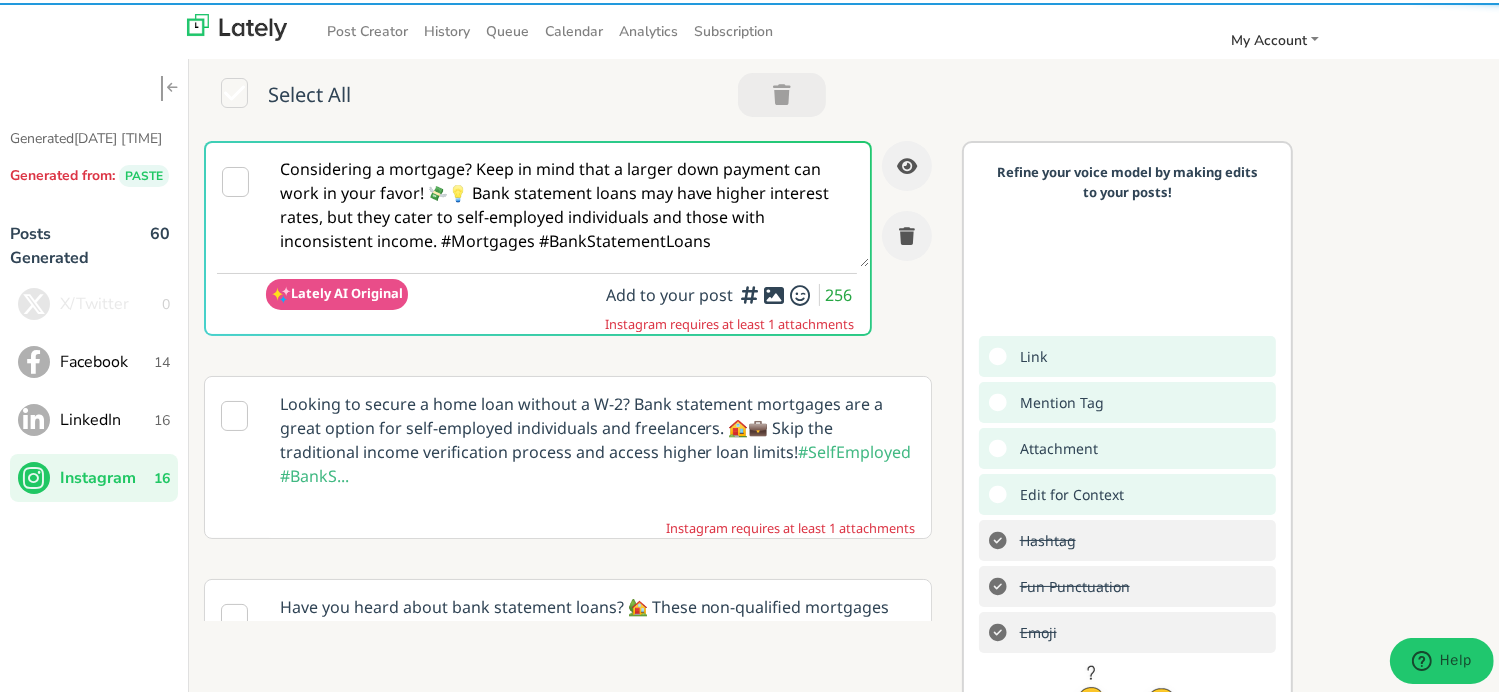 paste on "@homebuyers — Hard to get a mortgage with 9–5 not your thing?
A BANK STATEMENT LOAN fits your hustle 💼
No tax docs, just your bank statements.
📌
✅ Send your statements
✅ Confirm income flow
✅ Simple steps, smooth process
✅ Prequalify now at clearratemortgage.com
More here: clearratemortgage.com/timeline
#MortgageHelp #SelfEmployedLoan #BankStatementLoan" 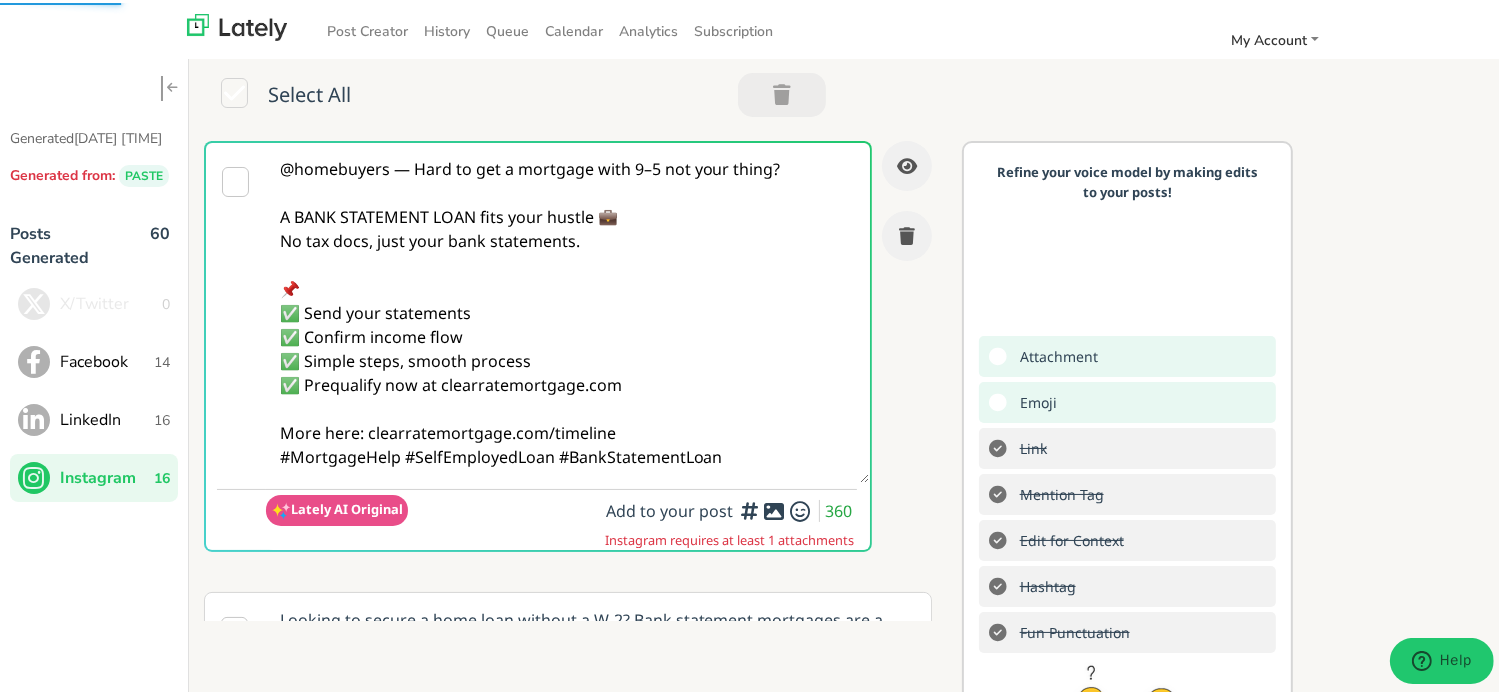 click on "@homebuyers — Hard to get a mortgage with 9–5 not your thing?
A BANK STATEMENT LOAN fits your hustle 💼
No tax docs, just your bank statements.
📌
✅ Send your statements
✅ Confirm income flow
✅ Simple steps, smooth process
✅ Prequalify now at clearratemortgage.com
More here: clearratemortgage.com/timeline
#MortgageHelp #SelfEmployedLoan #BankStatementLoan" at bounding box center [567, 310] 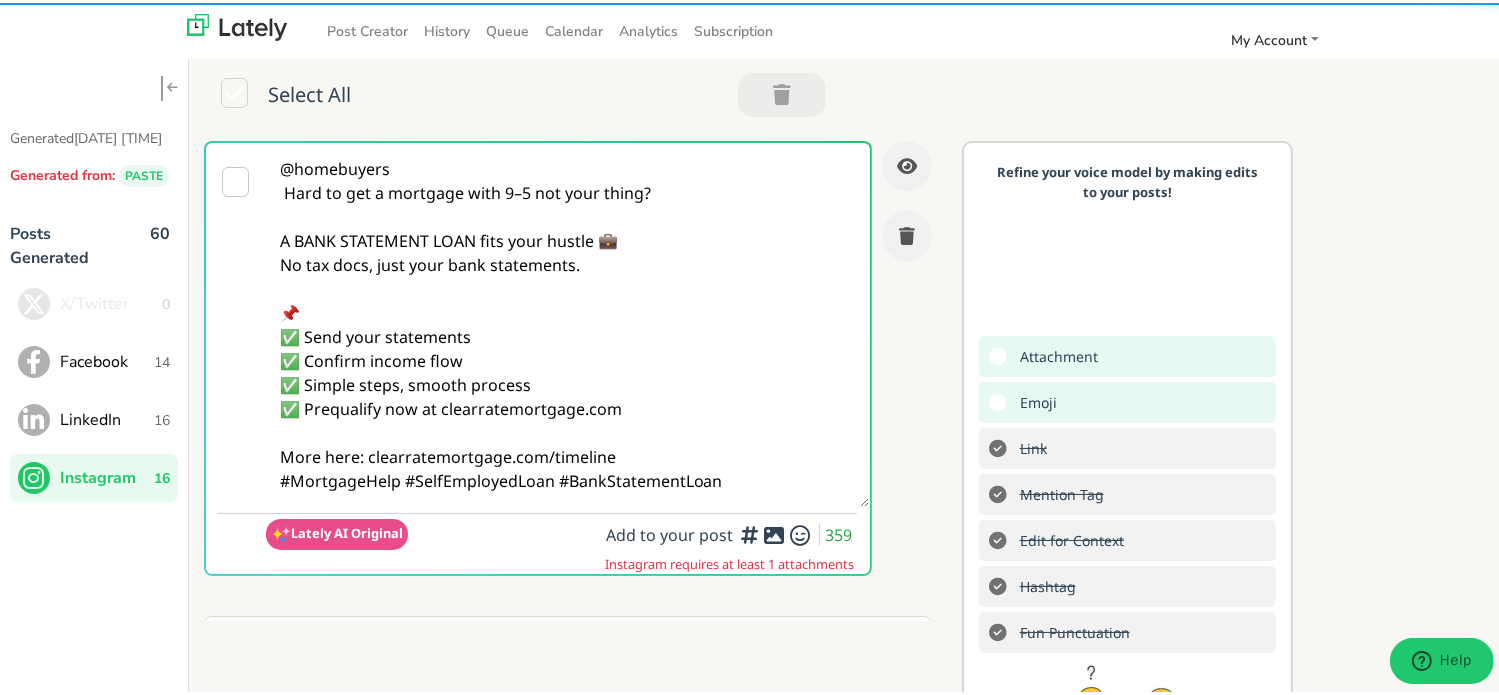click on "@homebuyers
Hard to get a mortgage with 9–5 not your thing?
A BANK STATEMENT LOAN fits your hustle 💼
No tax docs, just your bank statements.
📌
✅ Send your statements
✅ Confirm income flow
✅ Simple steps, smooth process
✅ Prequalify now at clearratemortgage.com
More here: clearratemortgage.com/timeline
#MortgageHelp #SelfEmployedLoan #BankStatementLoan" at bounding box center [567, 322] 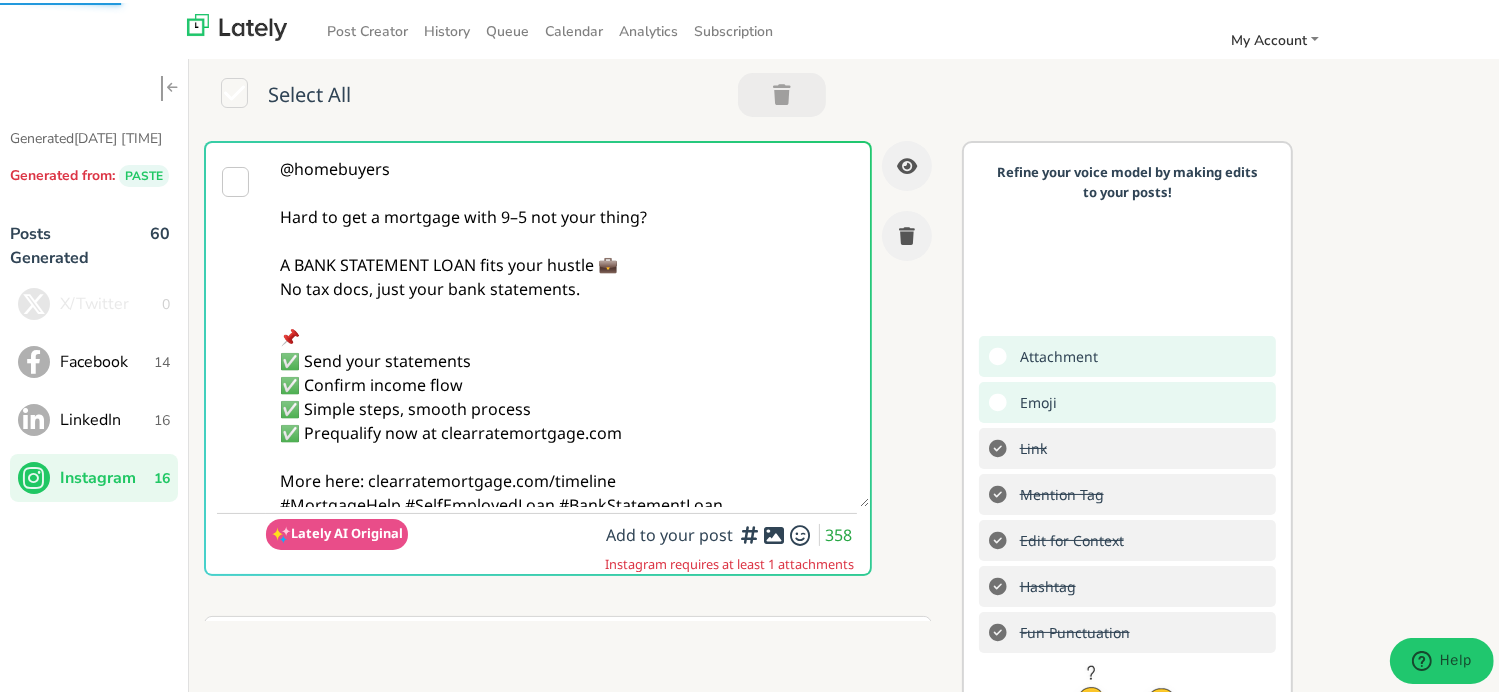 click on "@homebuyers
Hard to get a mortgage with 9–5 not your thing?
A BANK STATEMENT LOAN fits your hustle 💼
No tax docs, just your bank statements.
📌
✅ Send your statements
✅ Confirm income flow
✅ Simple steps, smooth process
✅ Prequalify now at clearratemortgage.com
More here: clearratemortgage.com/timeline
#MortgageHelp #SelfEmployedLoan #BankStatementLoan" at bounding box center (567, 322) 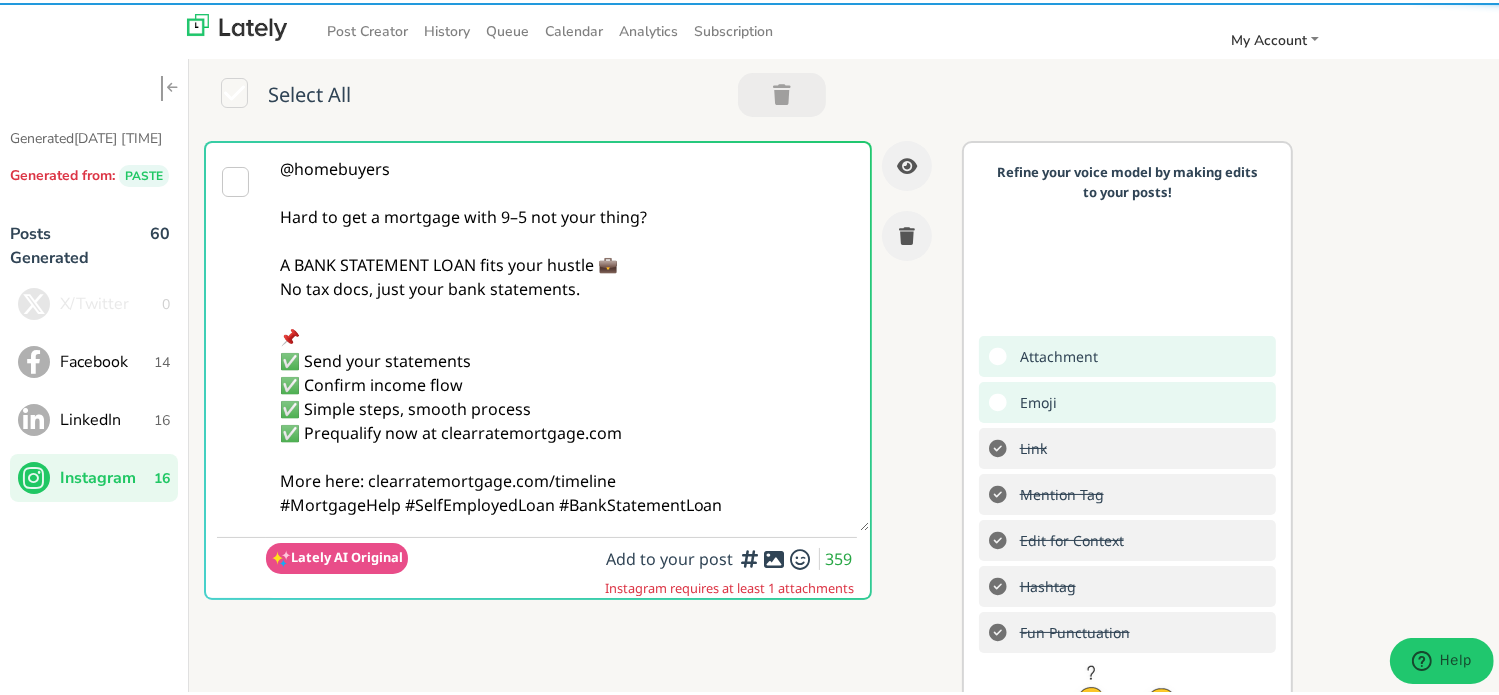 click on "@homebuyers
Hard to get a mortgage with 9–5 not your thing?
A BANK STATEMENT LOAN fits your hustle 💼
No tax docs, just your bank statements.
📌
✅ Send your statements
✅ Confirm income flow
✅ Simple steps, smooth process
✅ Prequalify now at clearratemortgage.com
More here: clearratemortgage.com/timeline
#MortgageHelp #SelfEmployedLoan #BankStatementLoan" at bounding box center [567, 334] 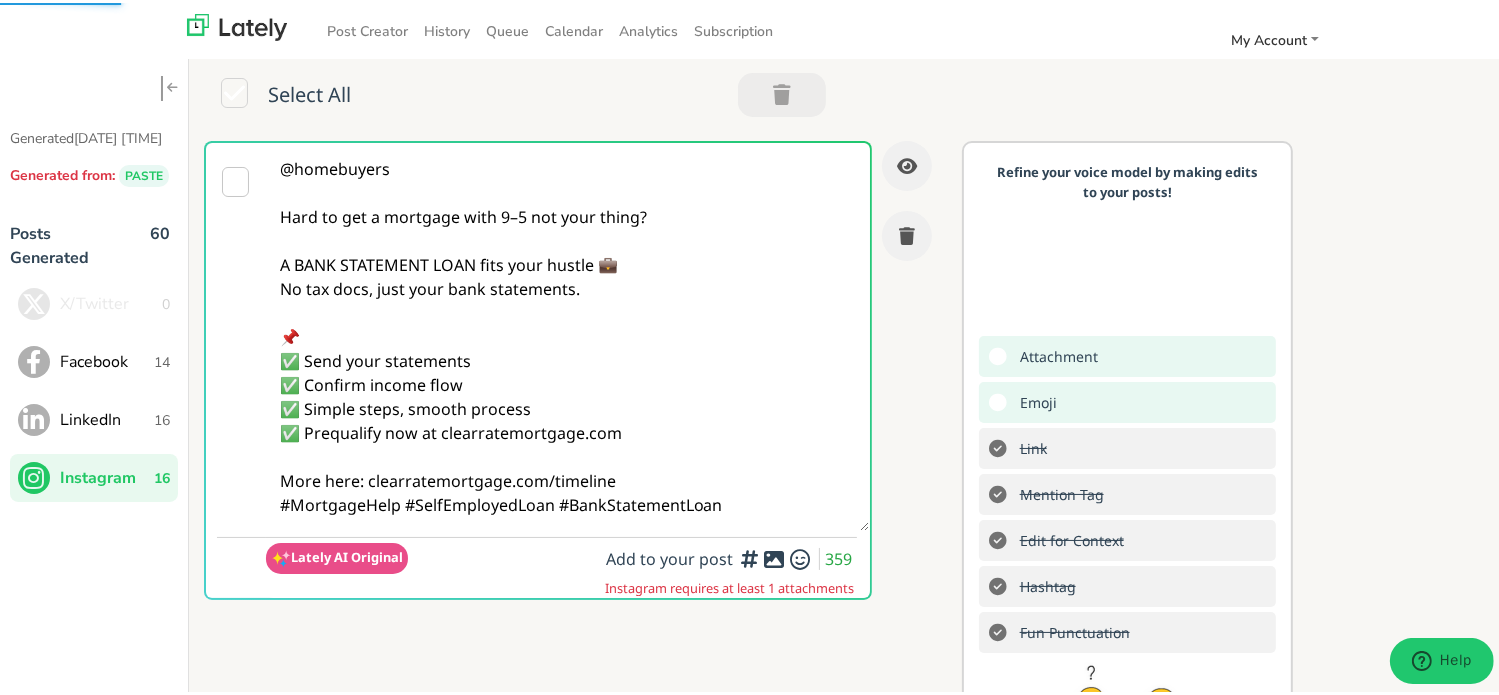 click on "@homebuyers
Hard to get a mortgage with 9–5 not your thing?
A BANK STATEMENT LOAN fits your hustle 💼
No tax docs, just your bank statements.
📌
✅ Send your statements
✅ Confirm income flow
✅ Simple steps, smooth process
✅ Prequalify now at clearratemortgage.com
More here: clearratemortgage.com/timeline
#MortgageHelp #SelfEmployedLoan #BankStatementLoan" at bounding box center [567, 334] 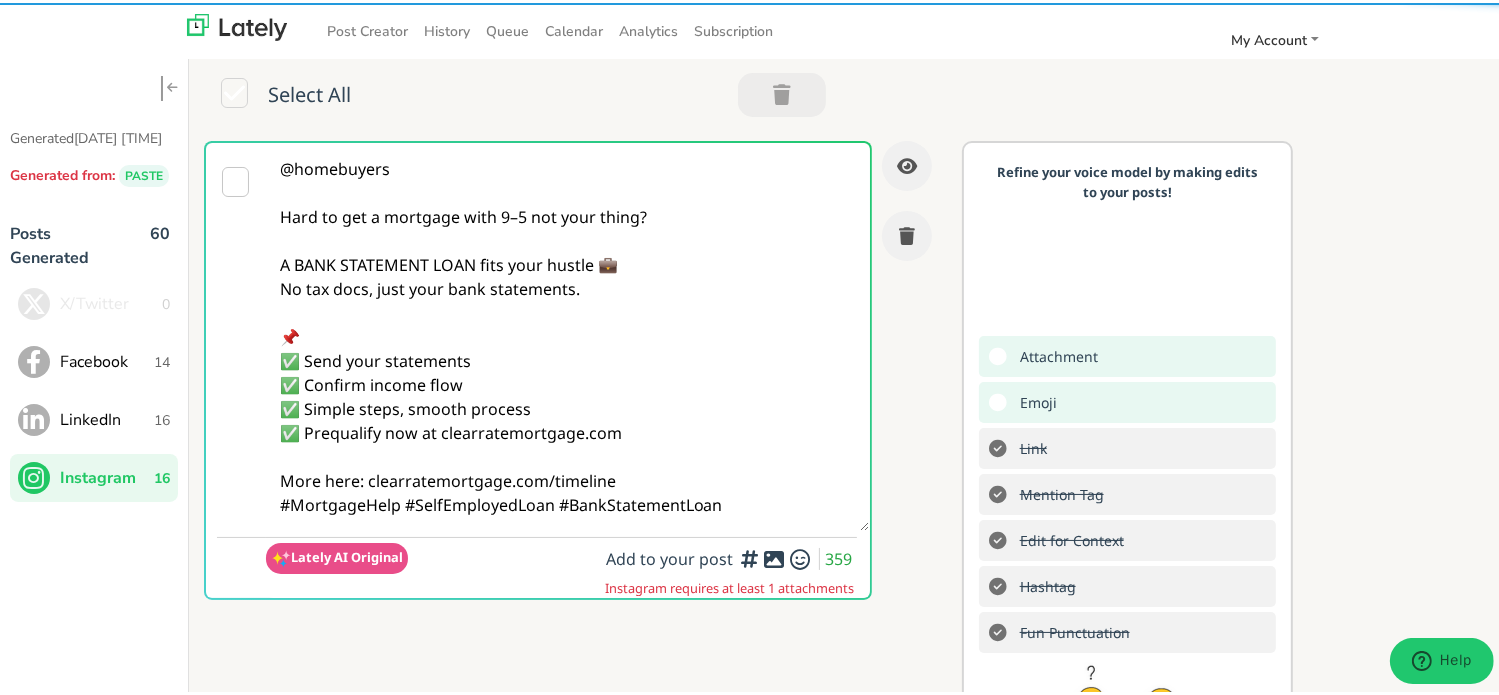 click on "@homebuyers
Hard to get a mortgage with 9–5 not your thing?
A BANK STATEMENT LOAN fits your hustle 💼
No tax docs, just your bank statements.
📌
✅ Send your statements
✅ Confirm income flow
✅ Simple steps, smooth process
✅ Prequalify now at clearratemortgage.com
More here: clearratemortgage.com/timeline
#MortgageHelp #SelfEmployedLoan #BankStatementLoan" at bounding box center (567, 334) 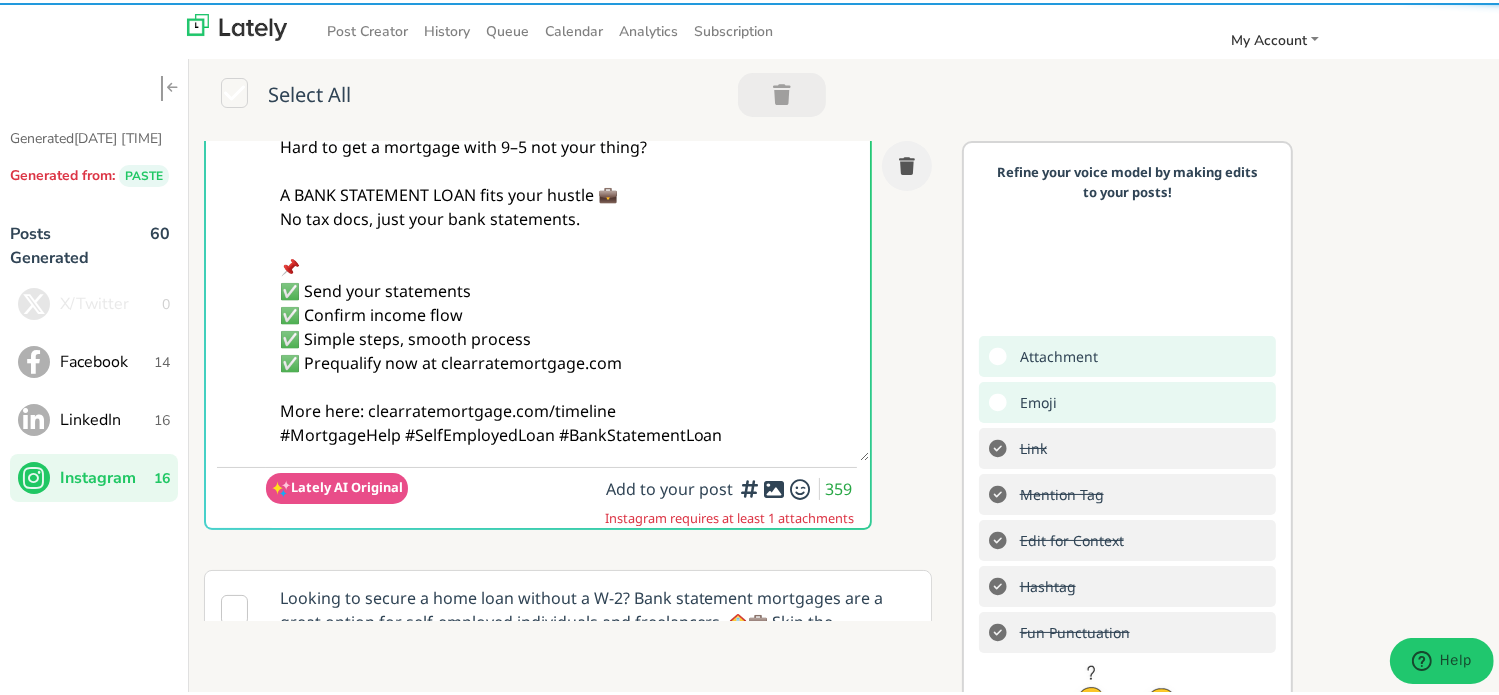 scroll, scrollTop: 100, scrollLeft: 0, axis: vertical 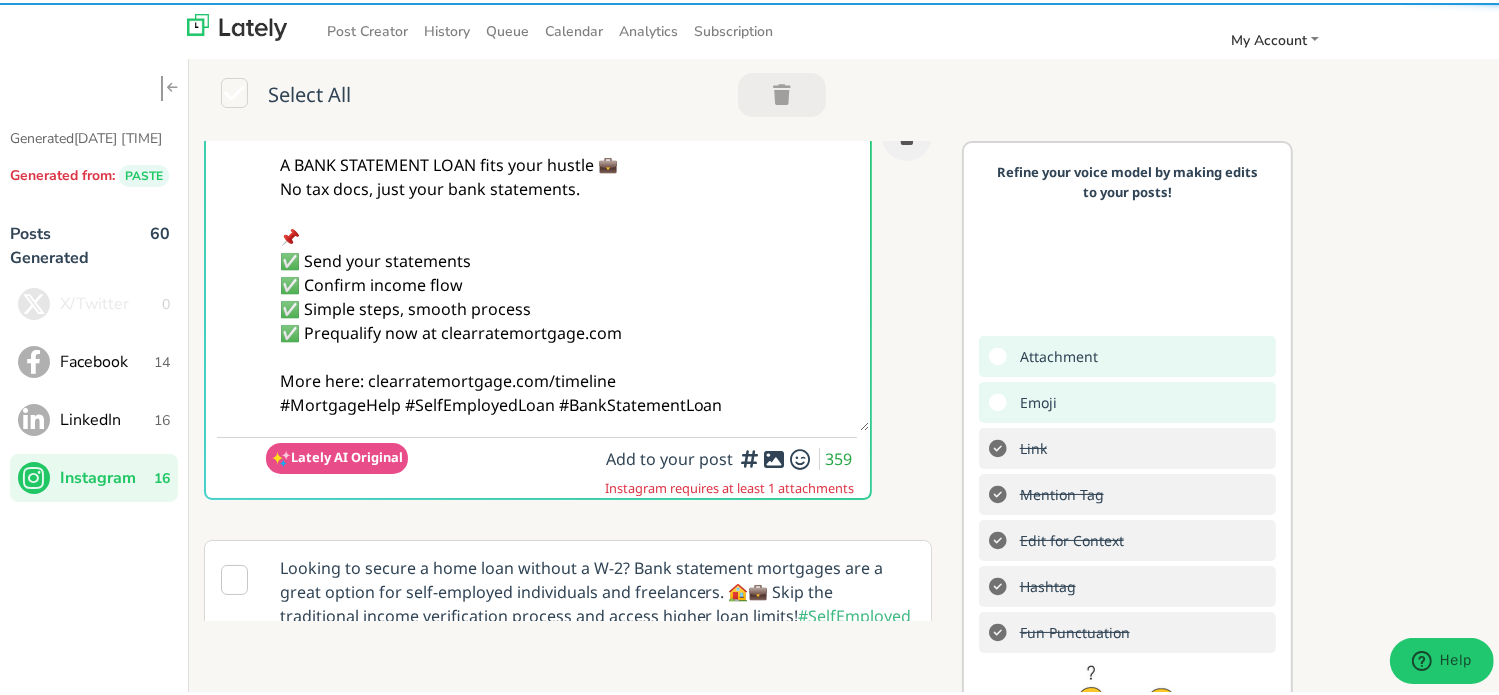 click on "@homebuyers
Hard to get a mortgage with 9–5 not your thing?
A BANK STATEMENT LOAN fits your hustle 💼
No tax docs, just your bank statements.
📌
✅ Send your statements
✅ Confirm income flow
✅ Simple steps, smooth process
✅ Prequalify now at clearratemortgage.com
More here: clearratemortgage.com/timeline
#MortgageHelp #SelfEmployedLoan #BankStatementLoan" at bounding box center [567, 234] 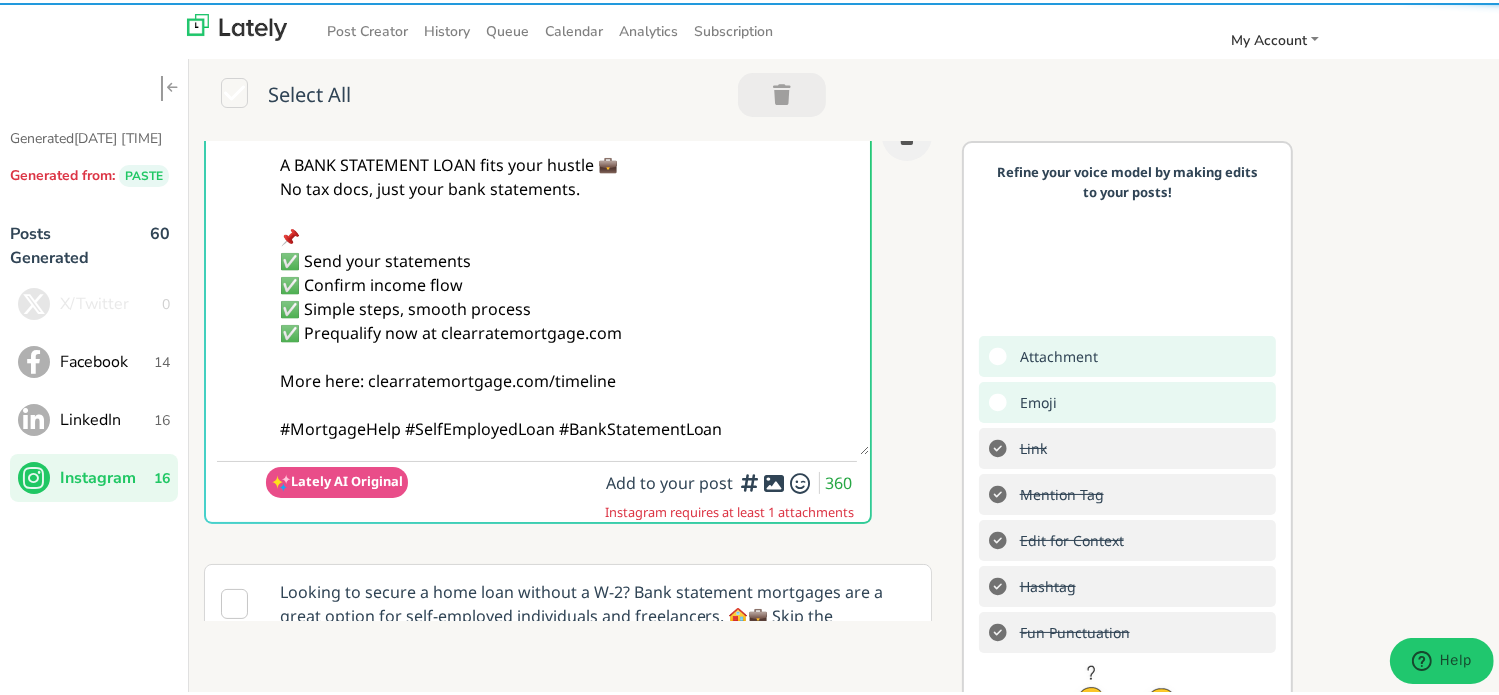 click on "@homebuyers
Hard to get a mortgage with 9–5 not your thing?
A BANK STATEMENT LOAN fits your hustle 💼
No tax docs, just your bank statements.
📌
✅ Send your statements
✅ Confirm income flow
✅ Simple steps, smooth process
✅ Prequalify now at clearratemortgage.com
More here: clearratemortgage.com/timeline
#MortgageHelp #SelfEmployedLoan #BankStatementLoan" at bounding box center (567, 246) 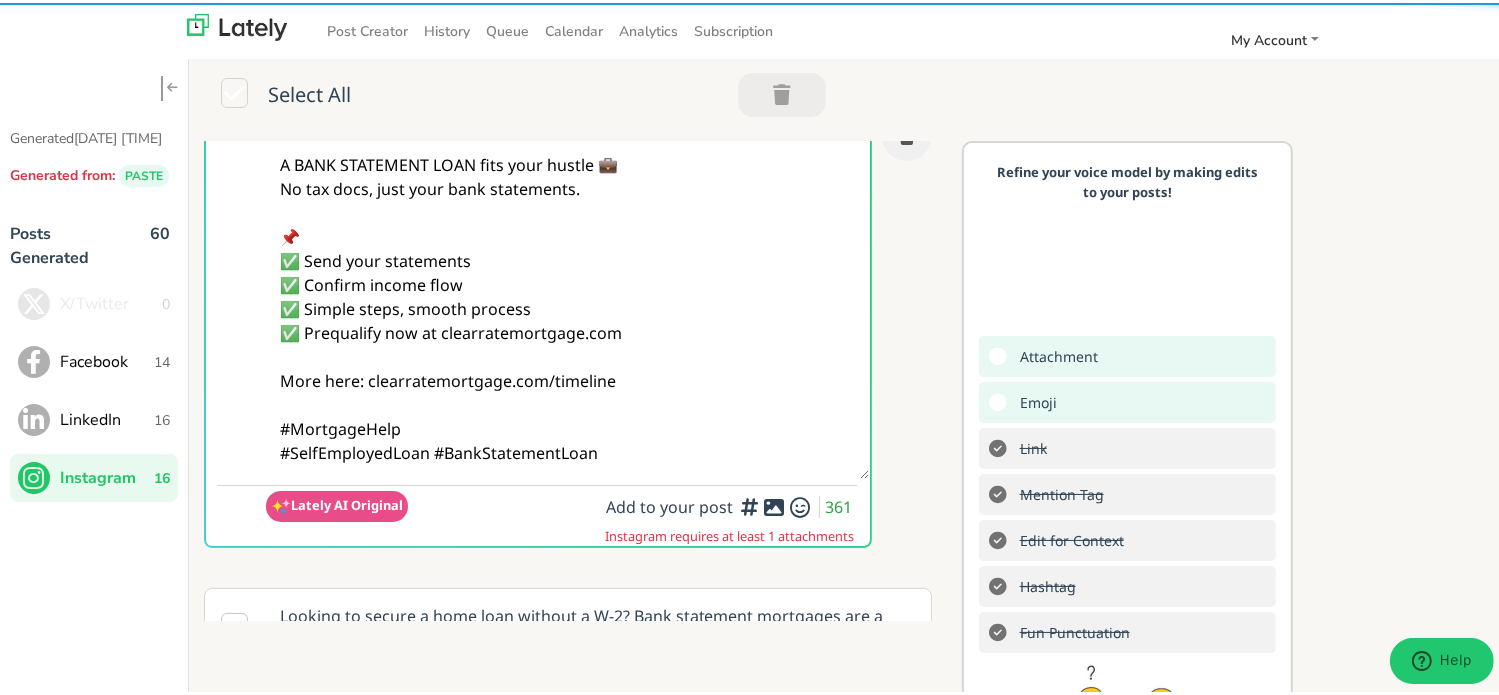 click on "@homebuyers
Hard to get a mortgage with 9–5 not your thing?
A BANK STATEMENT LOAN fits your hustle 💼
No tax docs, just your bank statements.
📌
✅ Send your statements
✅ Confirm income flow
✅ Simple steps, smooth process
✅ Prequalify now at clearratemortgage.com
More here: clearratemortgage.com/timeline
#MortgageHelp
#SelfEmployedLoan #BankStatementLoan" at bounding box center [567, 258] 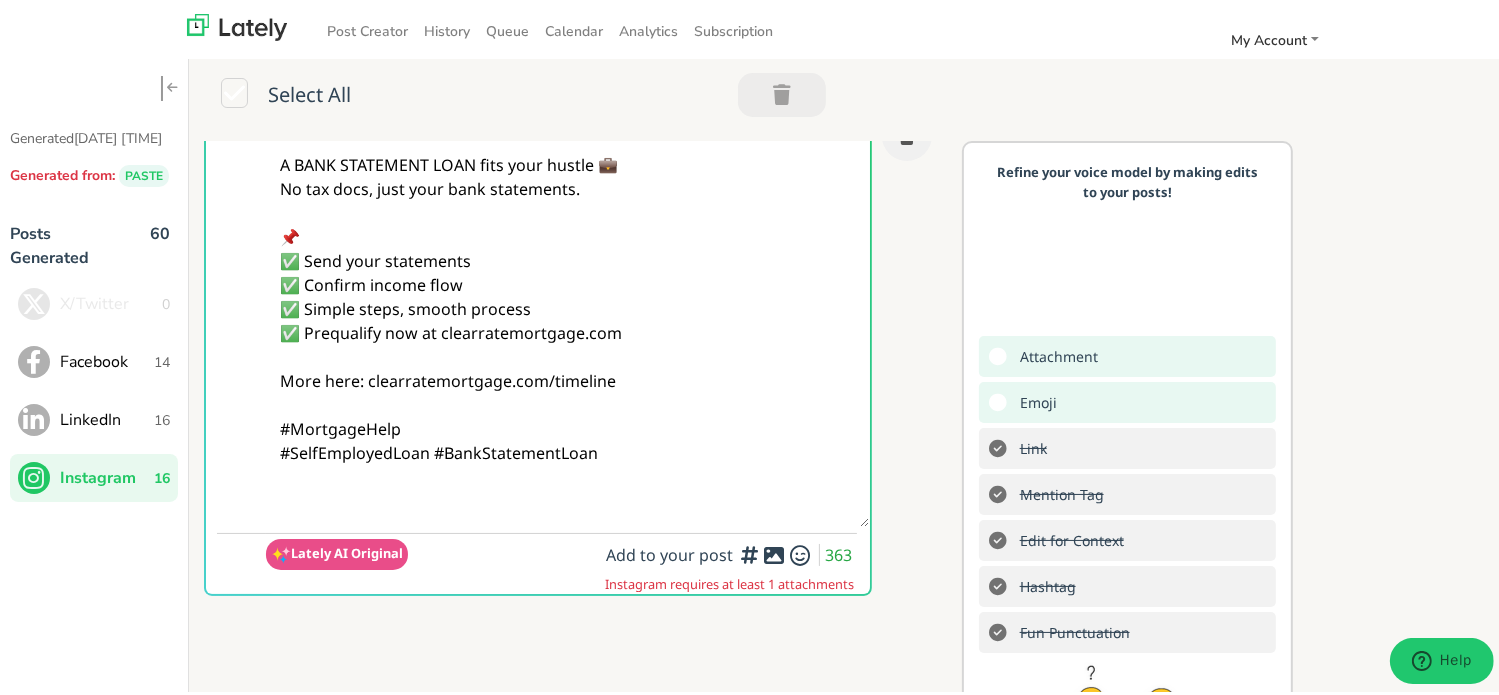 paste on "Follow Us On Our Social Media Platforms!
Facebook: https://www.facebook.com/clearratemortgage
LinkedIn: https://www.linkedin.com/company/clear-rate-mortgage/posts/?feedView=all
Instagram: https://www.instagram.com/clear.rate.mortgage/" 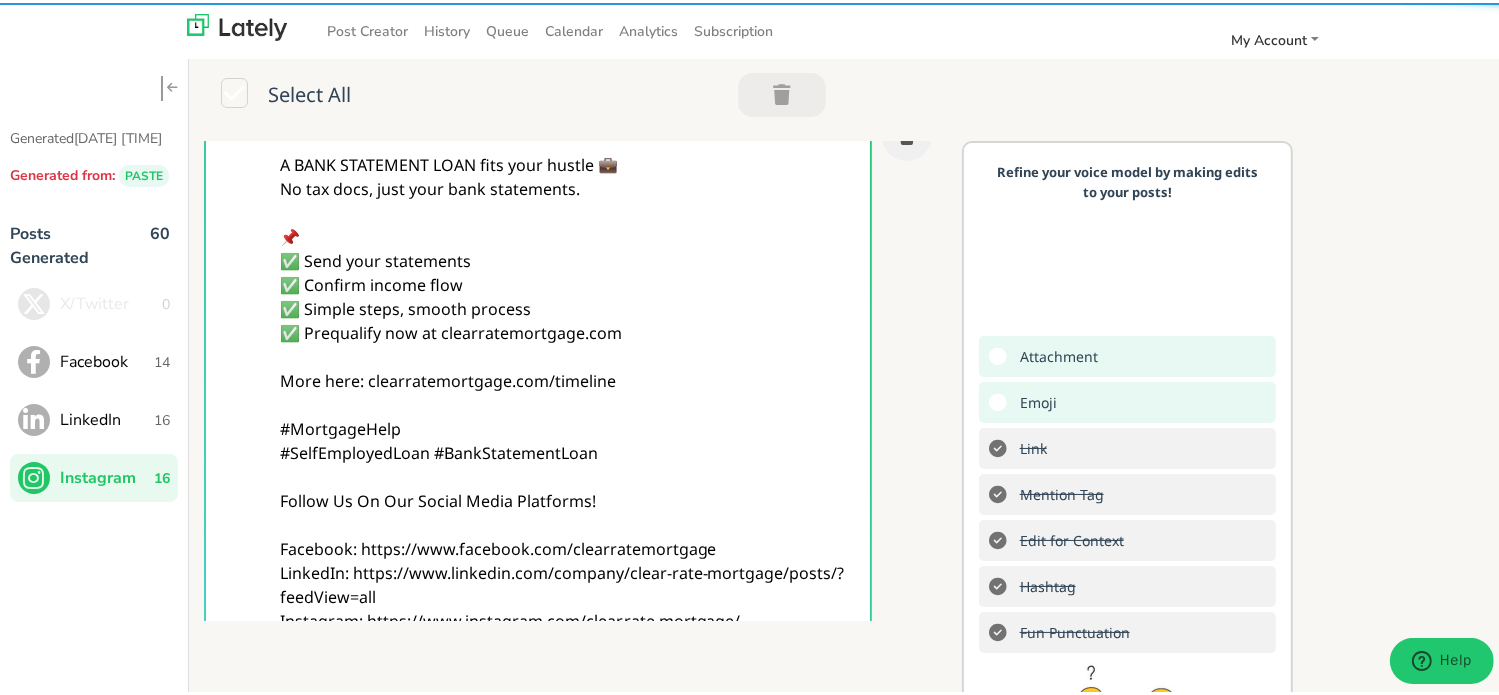 type on "@homebuyers
Hard to get a mortgage with 9–5 not your thing?
A BANK STATEMENT LOAN fits your hustle 💼
No tax docs, just your bank statements.
📌
✅ Send your statements
✅ Confirm income flow
✅ Simple steps, smooth process
✅ Prequalify now at clearratemortgage.com
More here: clearratemortgage.com/timeline
#MortgageHelp
#SelfEmployedLoan #BankStatementLoan
Follow Us On Our Social Media Platforms!
Facebook: https://www.facebook.com/clearratemortgage
LinkedIn: https://www.linkedin.com/company/clear-rate-mortgage/posts/?feedView=all
Instagram: https://www.instagram.com/clear.rate.mortgage/" 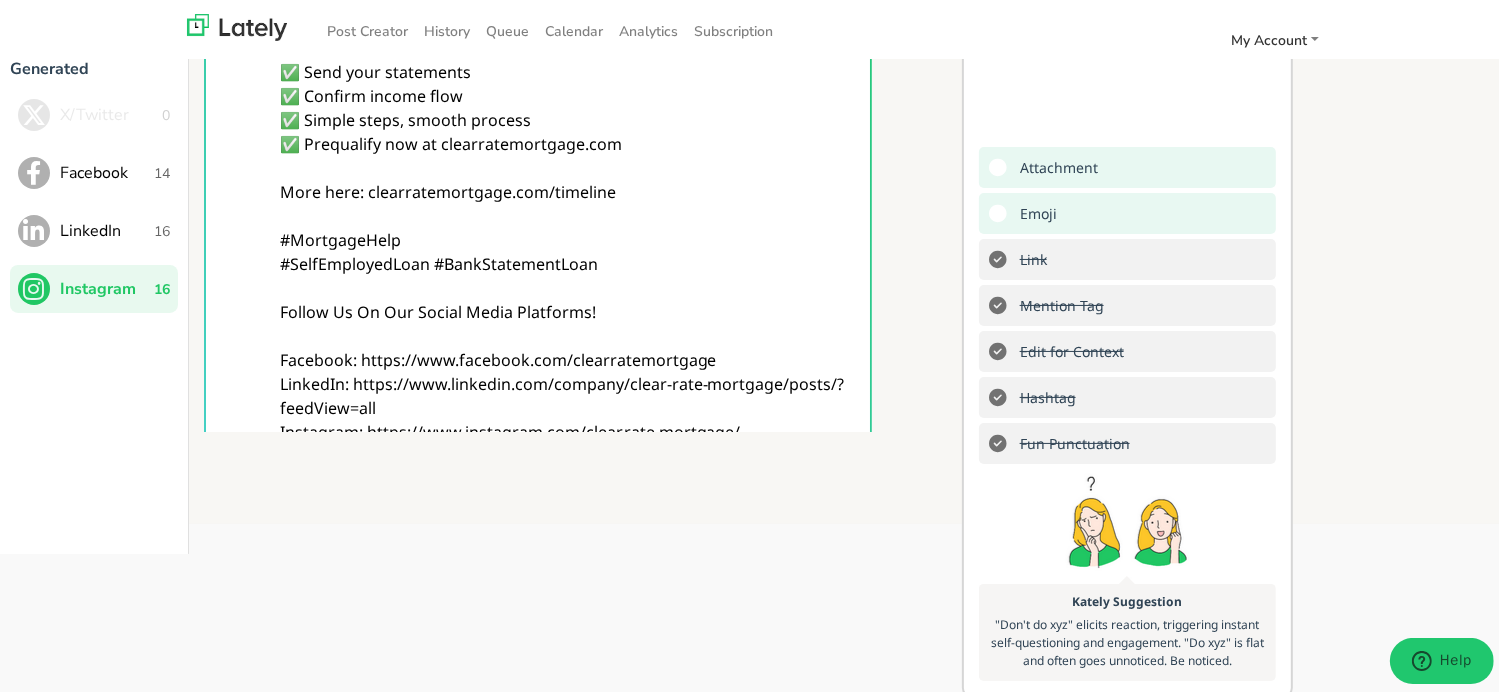 scroll, scrollTop: 253, scrollLeft: 0, axis: vertical 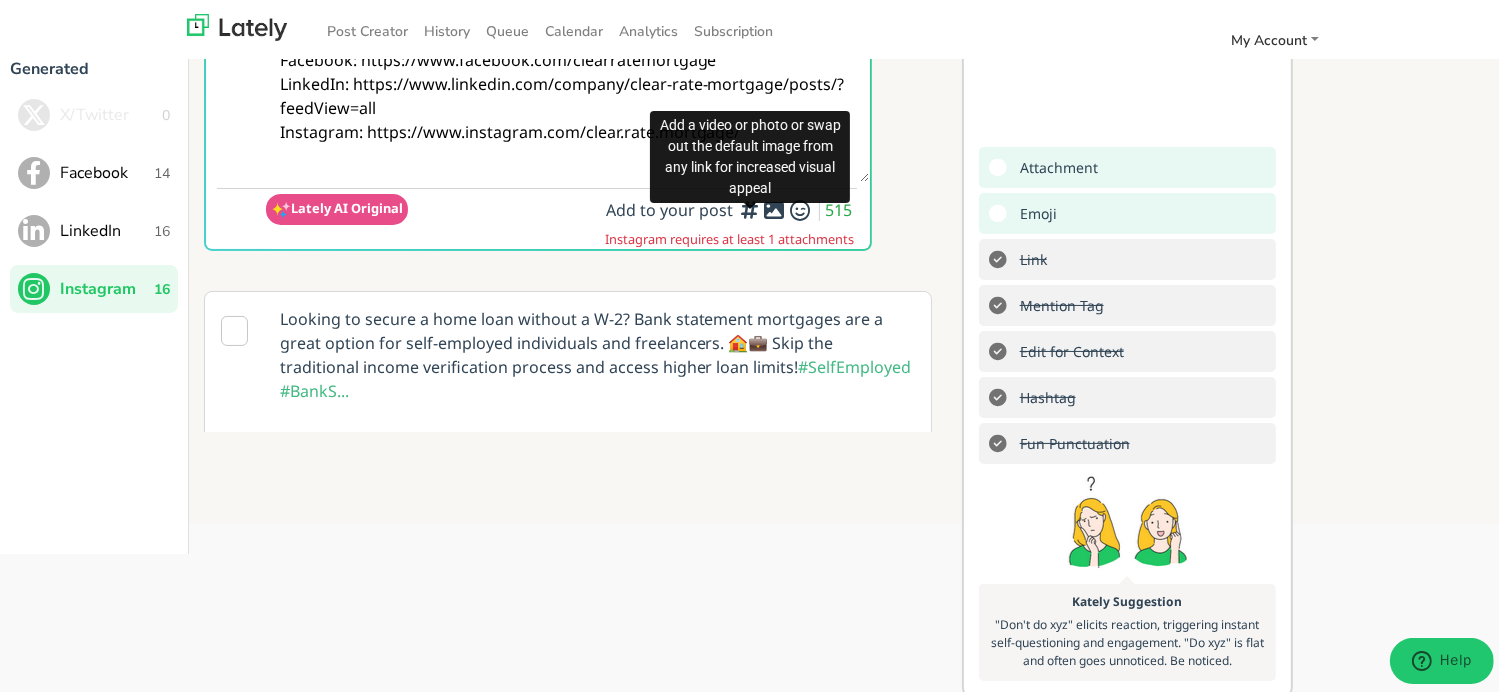 click at bounding box center [774, 207] 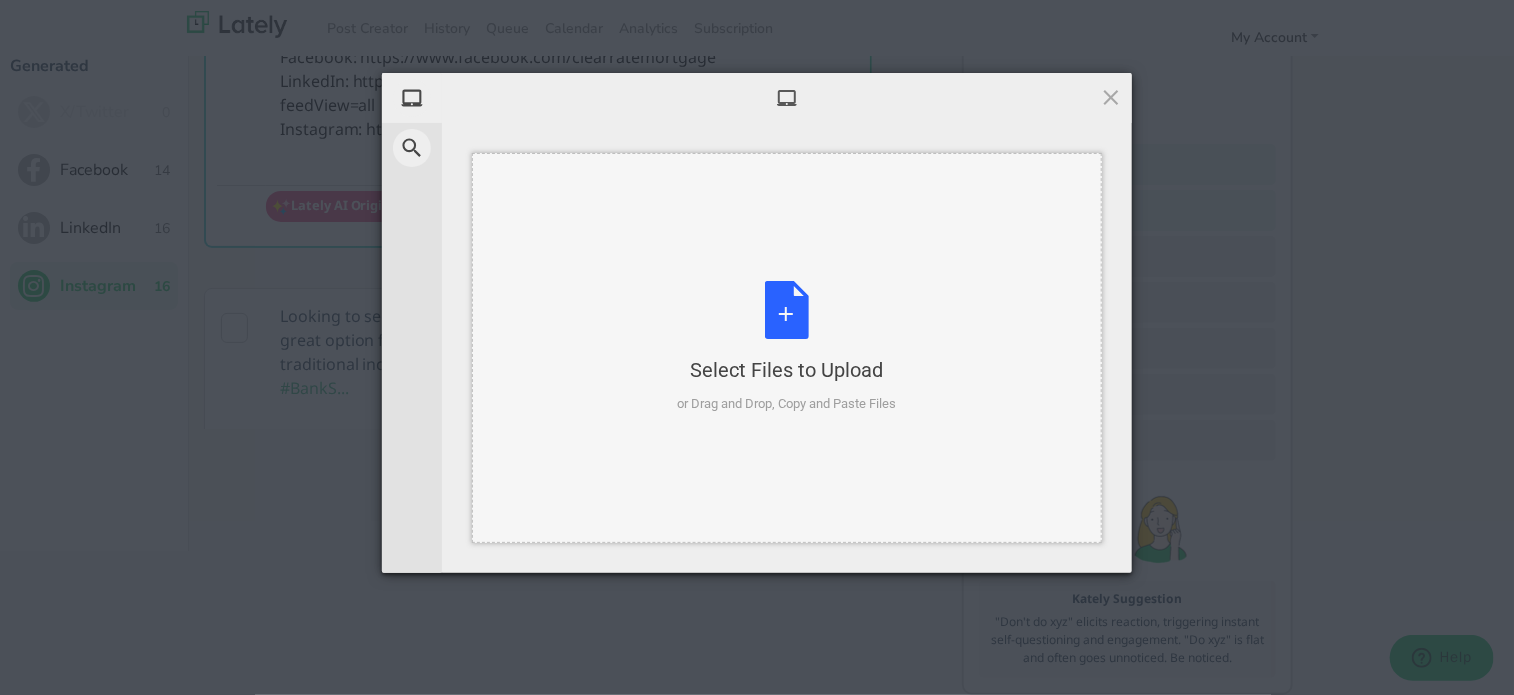click on "Select Files to Upload
or Drag and Drop, Copy and Paste Files" at bounding box center (787, 348) 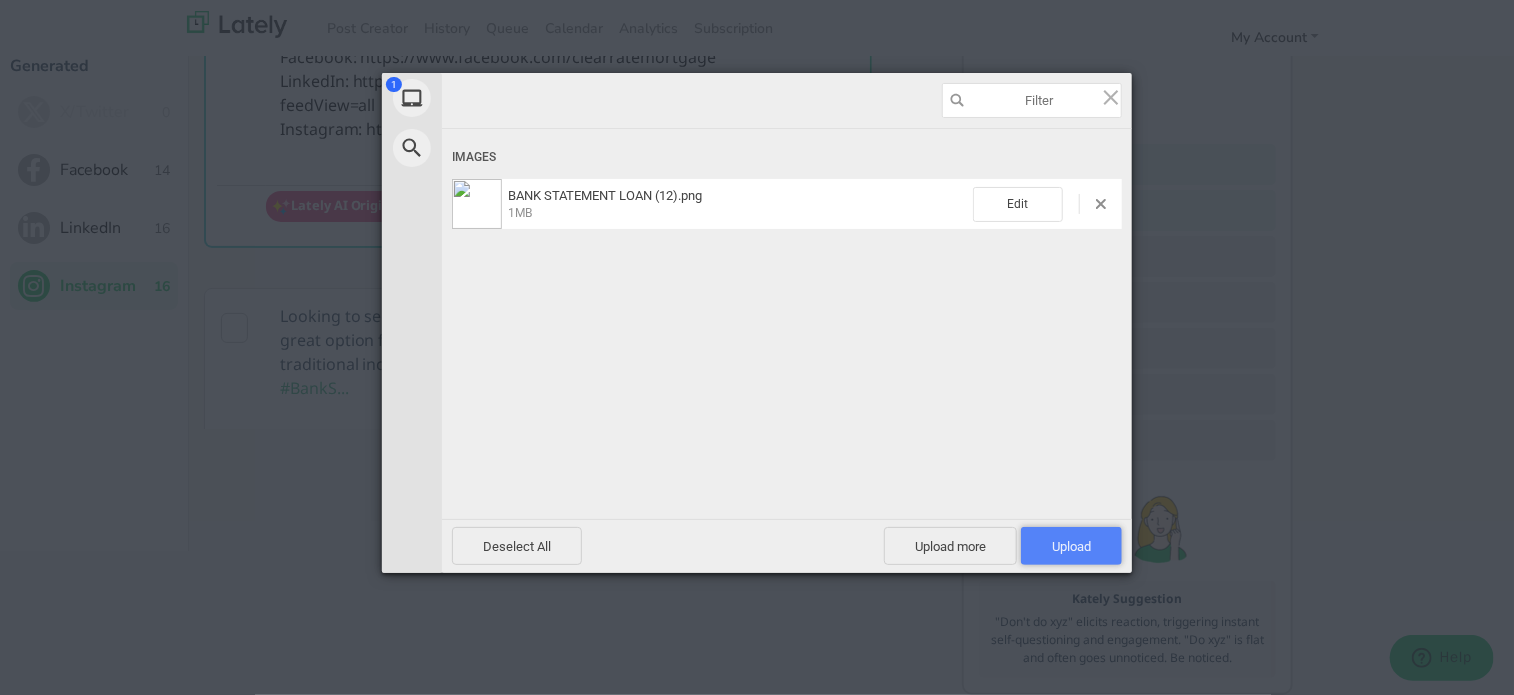 click on "Upload
1" at bounding box center (1071, 546) 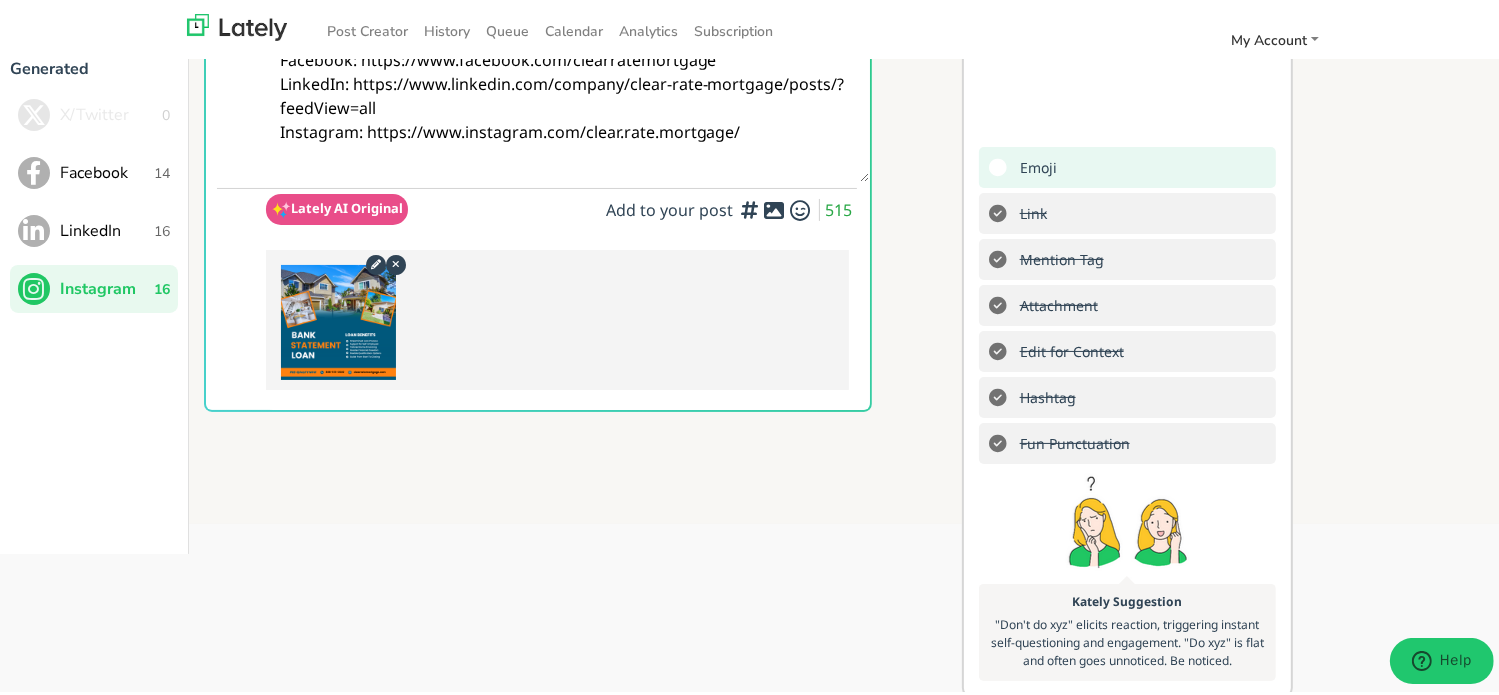 scroll, scrollTop: 0, scrollLeft: 0, axis: both 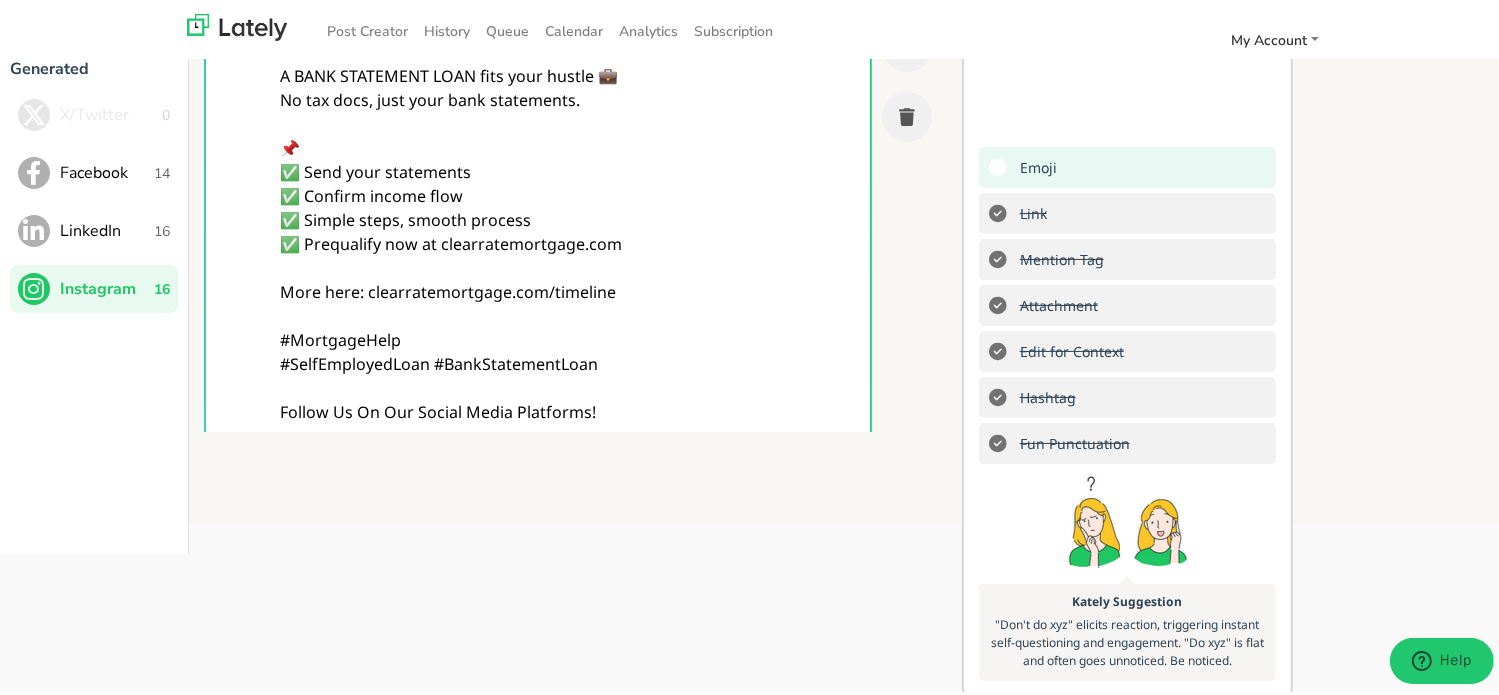 drag, startPoint x: 738, startPoint y: 203, endPoint x: 788, endPoint y: 180, distance: 55.03635 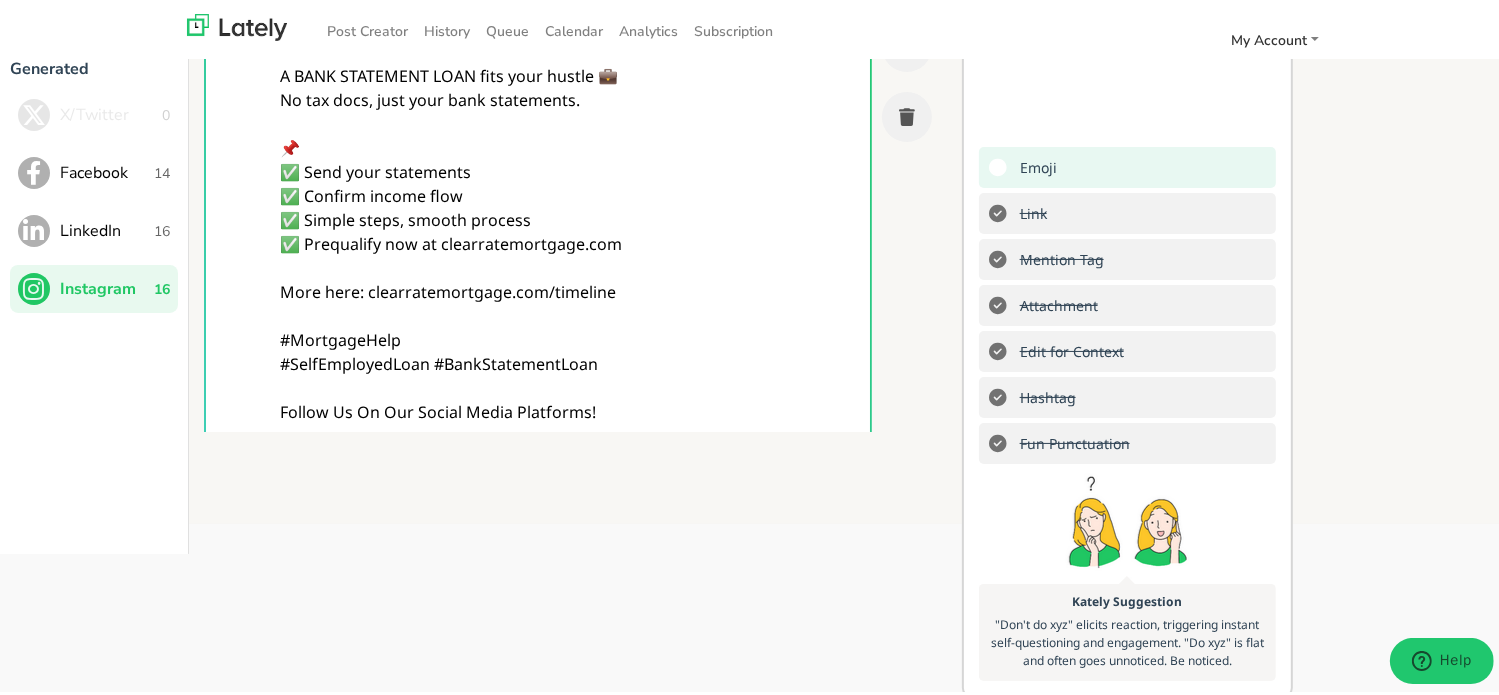 scroll, scrollTop: 0, scrollLeft: 0, axis: both 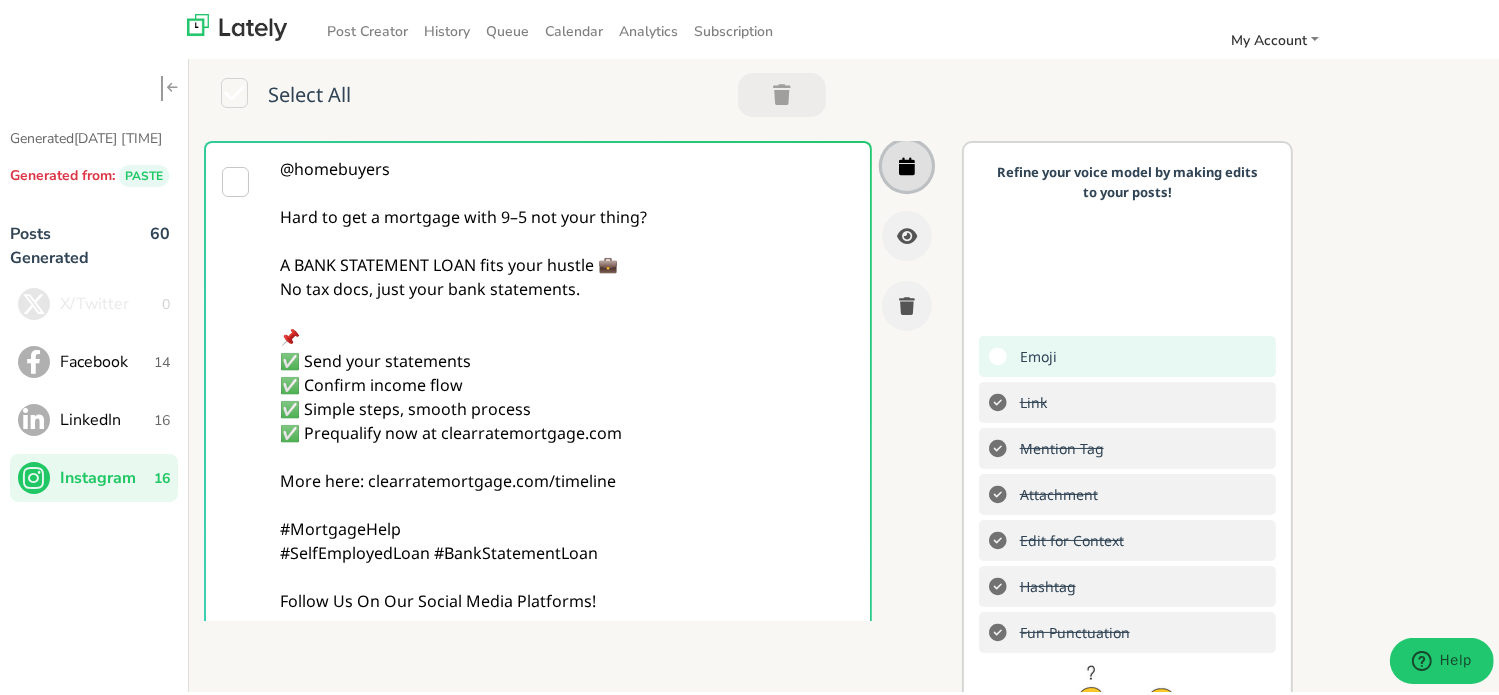 click at bounding box center (907, 163) 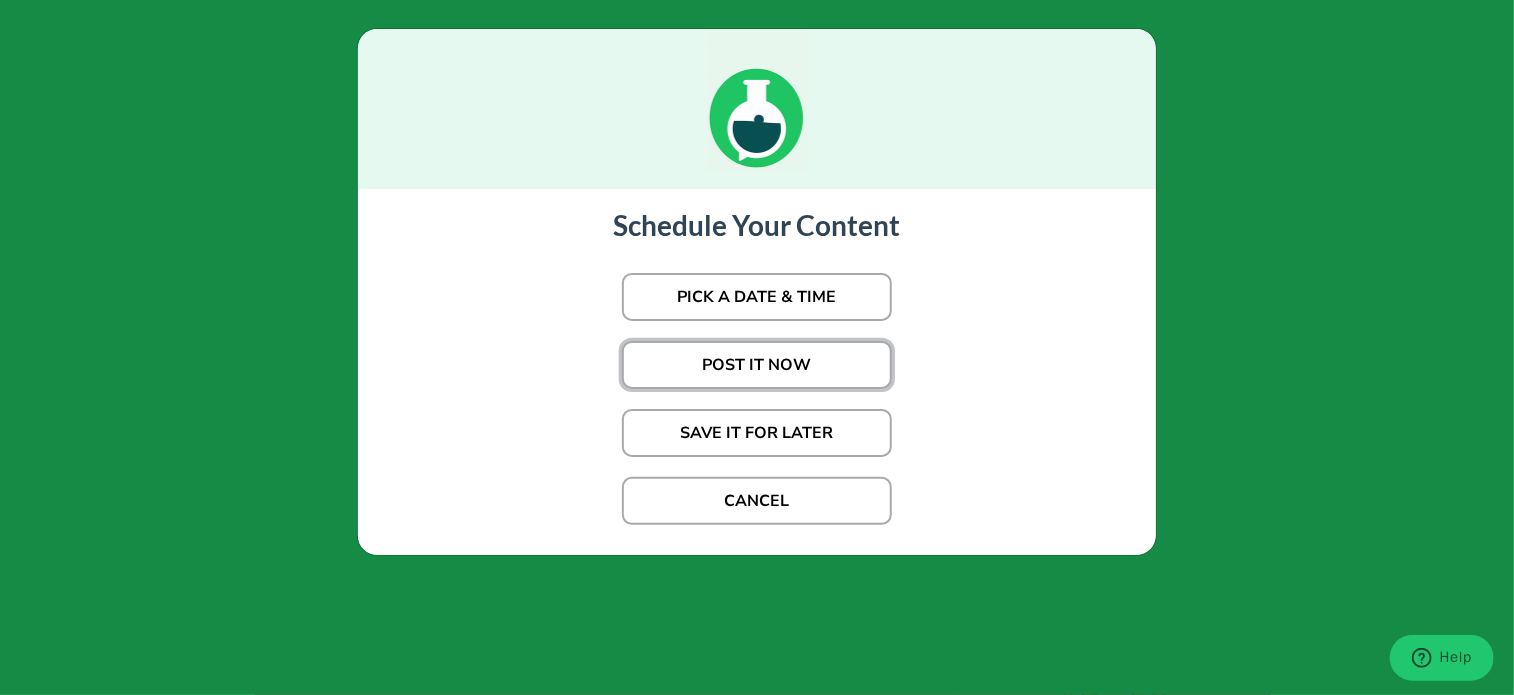 click on "POST IT NOW" at bounding box center (757, 365) 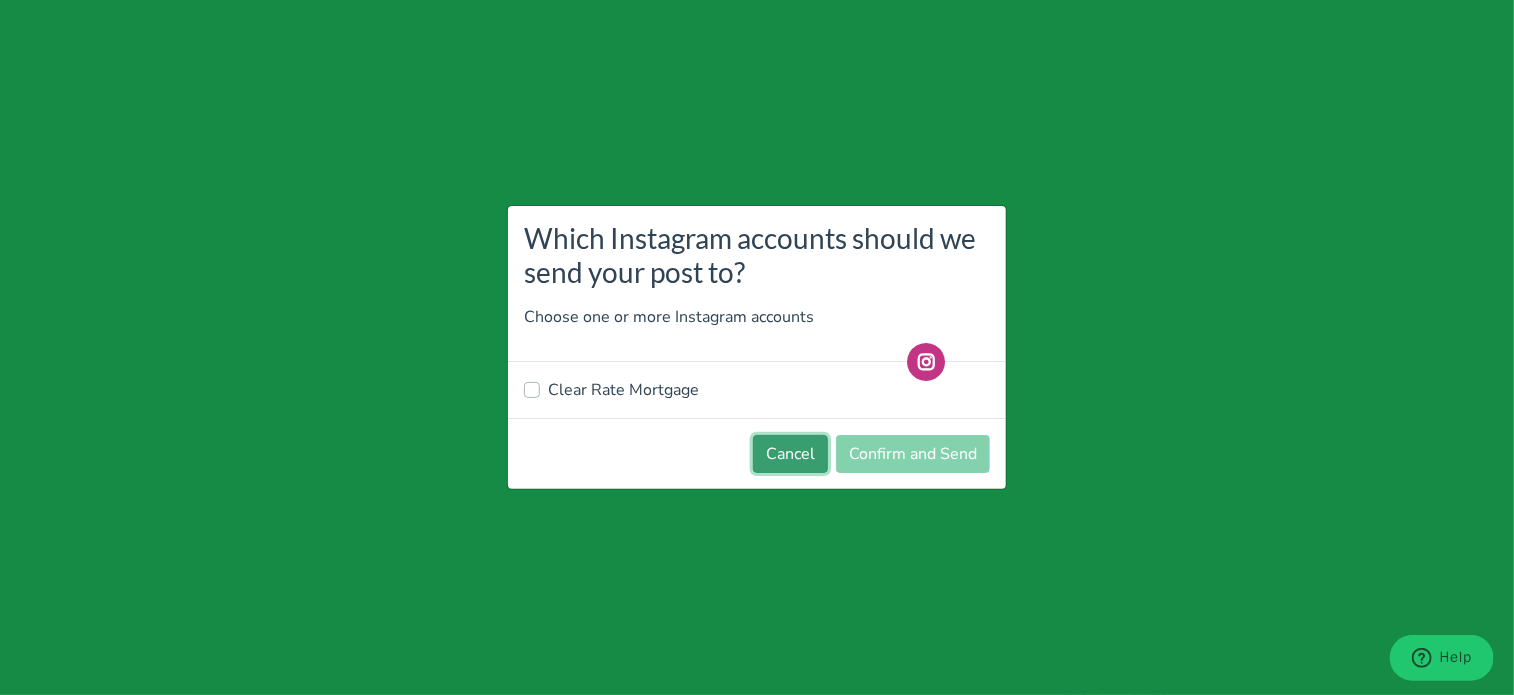 click on "Cancel" at bounding box center [790, 454] 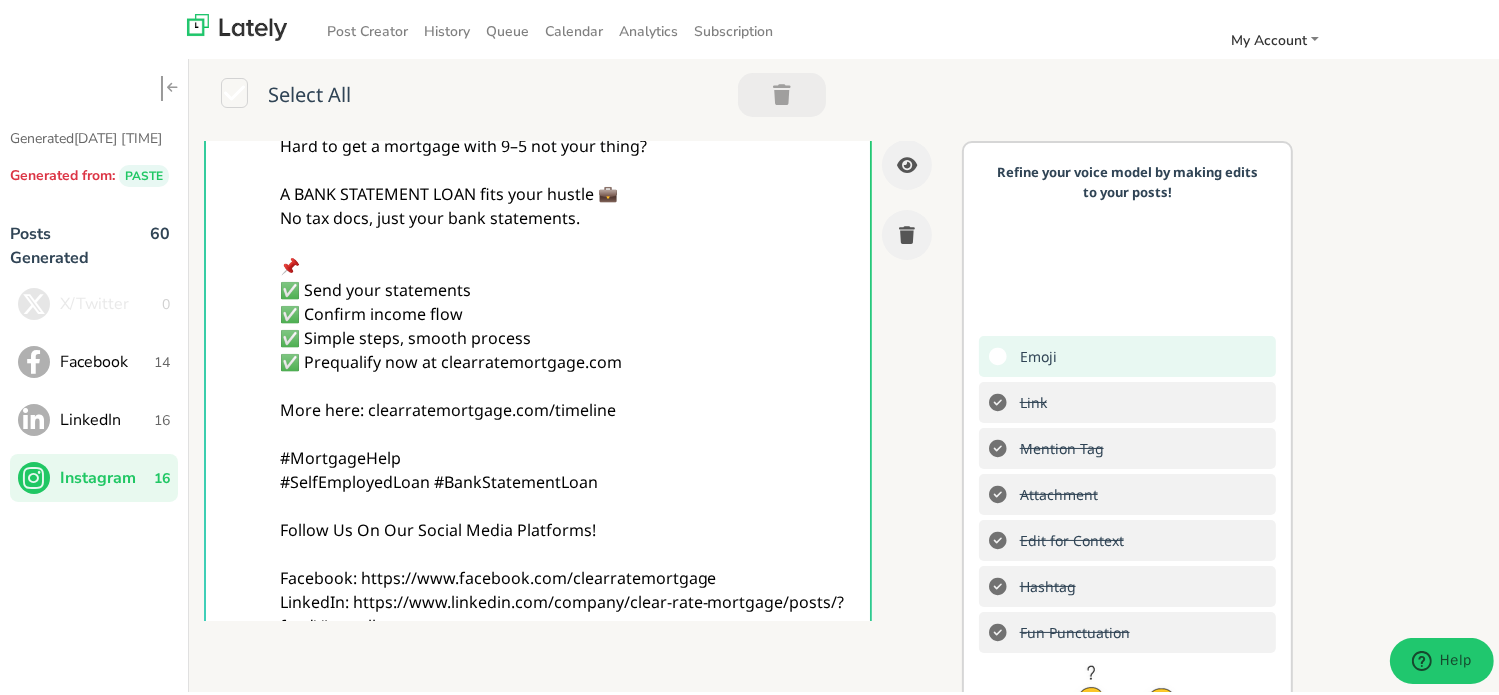 scroll, scrollTop: 0, scrollLeft: 0, axis: both 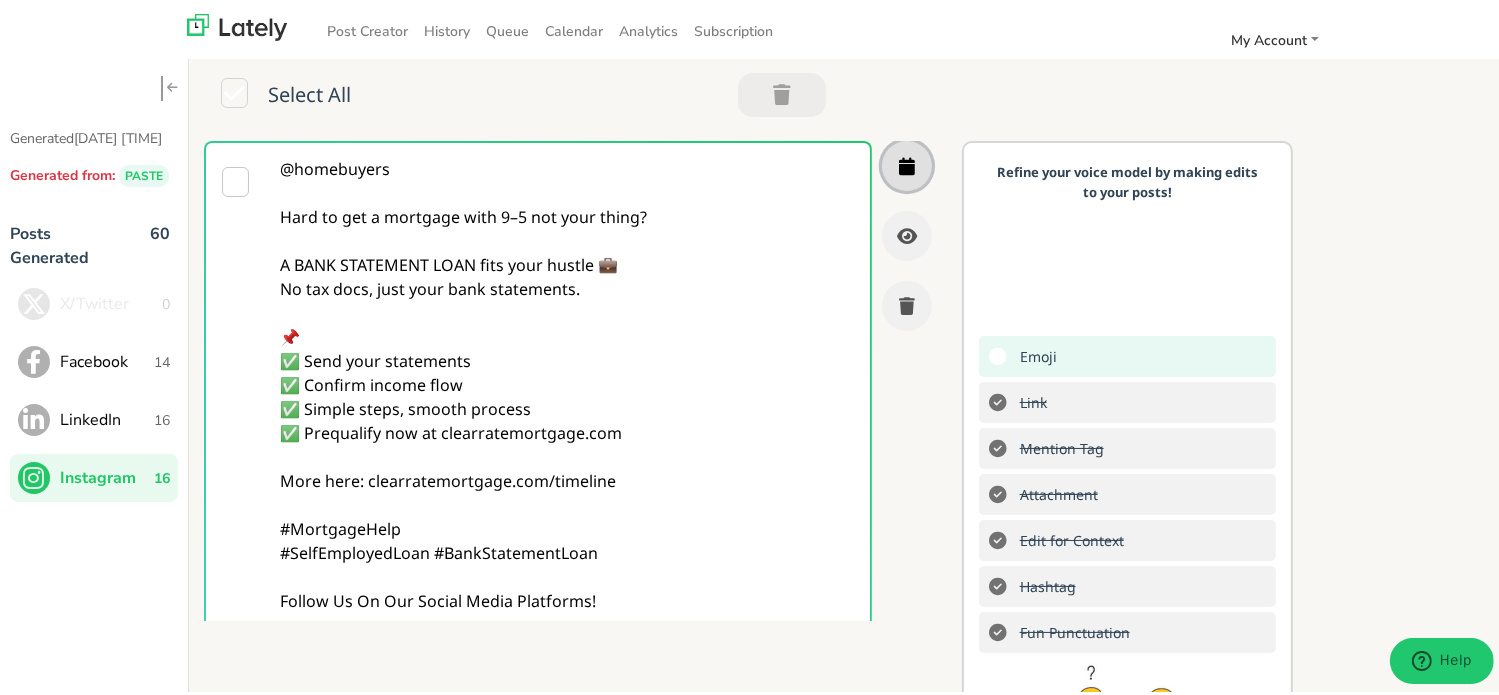 click at bounding box center (907, 163) 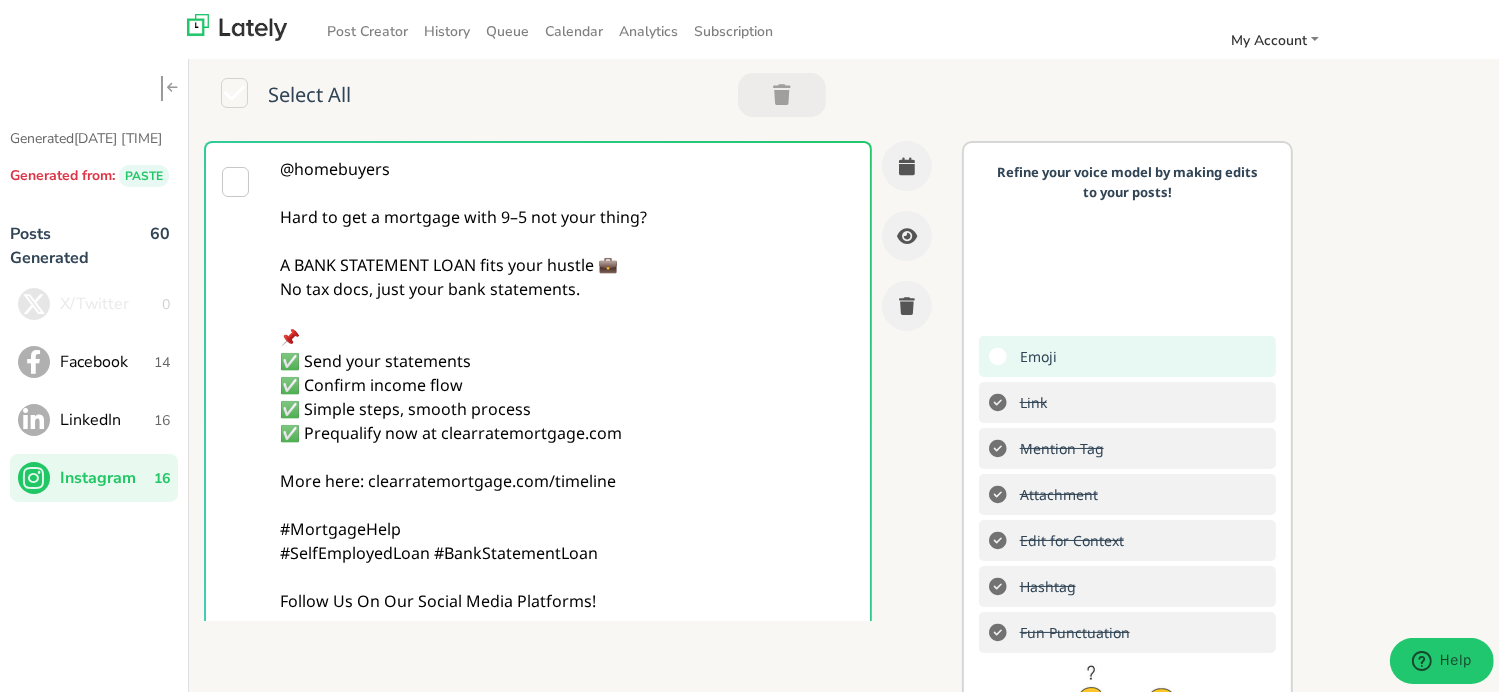 click on "LinkedIn" at bounding box center [107, 417] 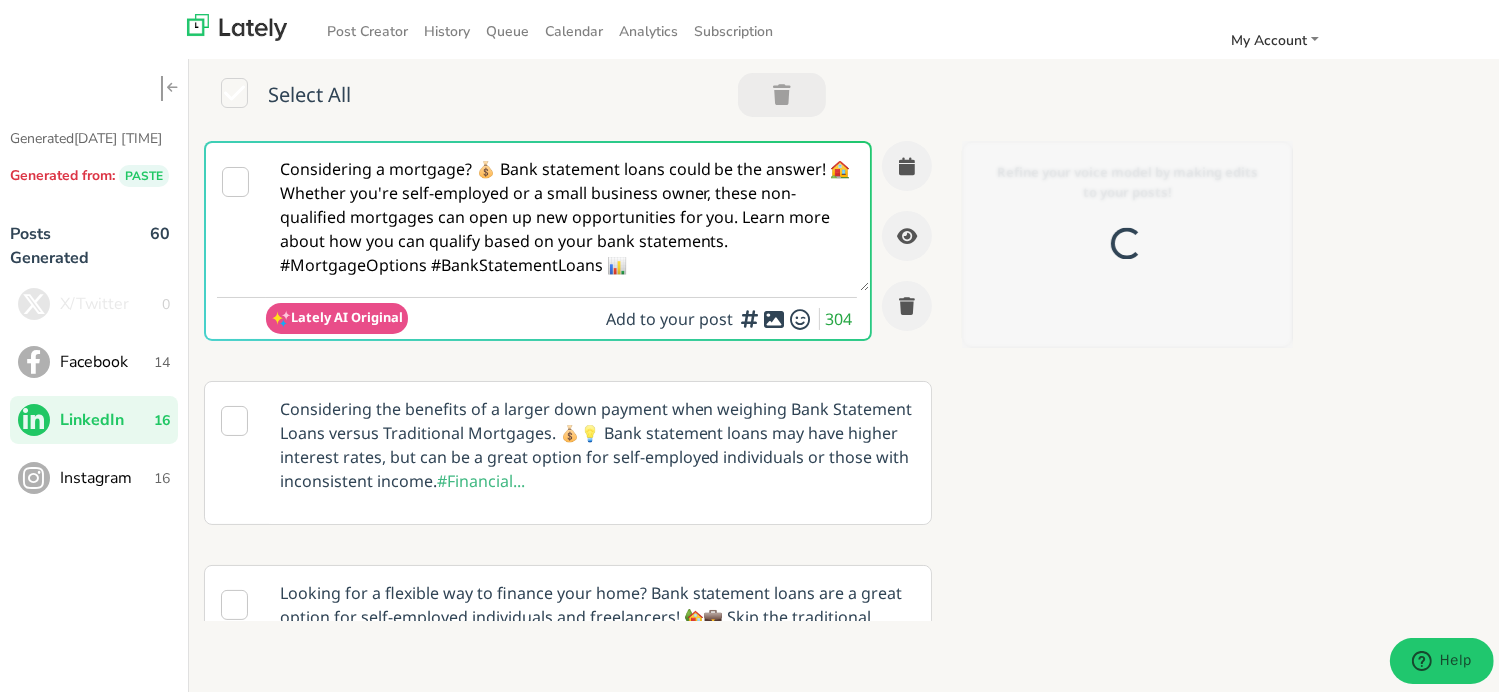 scroll, scrollTop: 0, scrollLeft: 0, axis: both 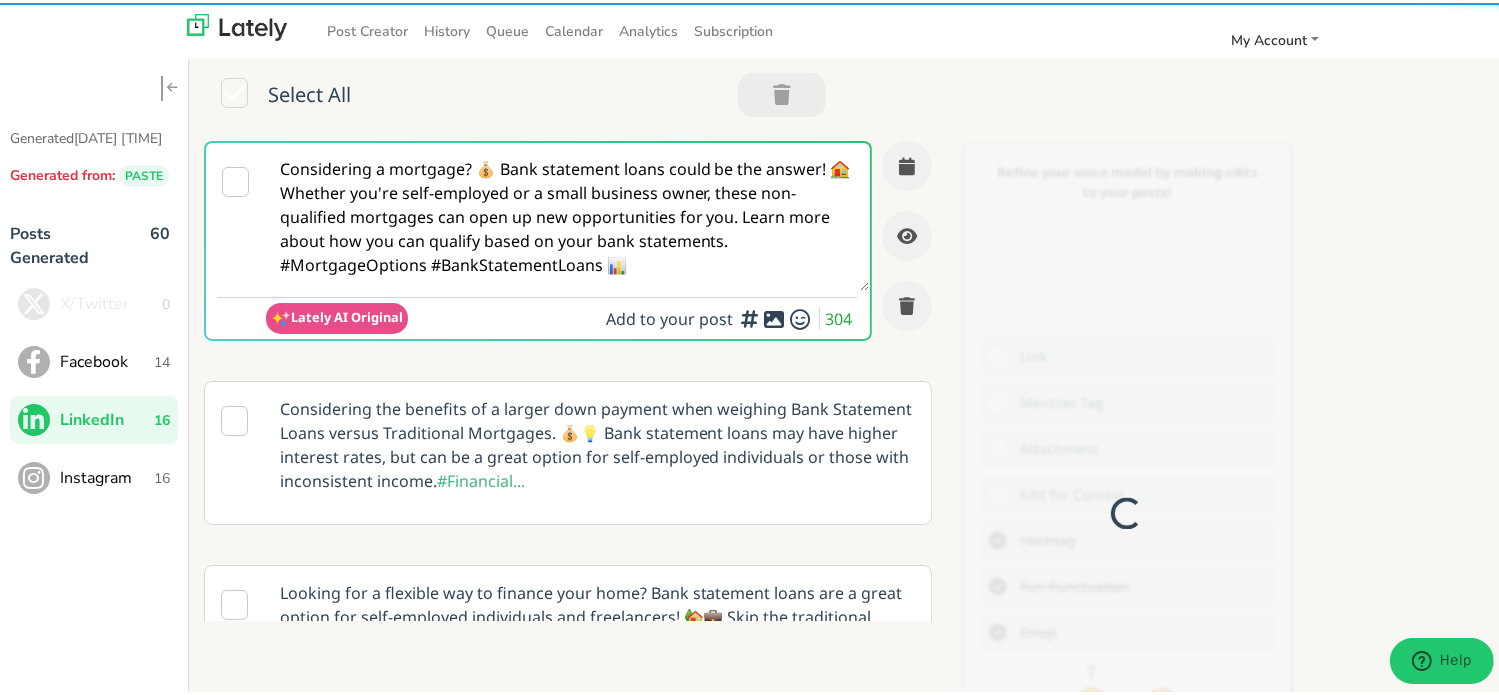 click on "Instagram" at bounding box center [107, 475] 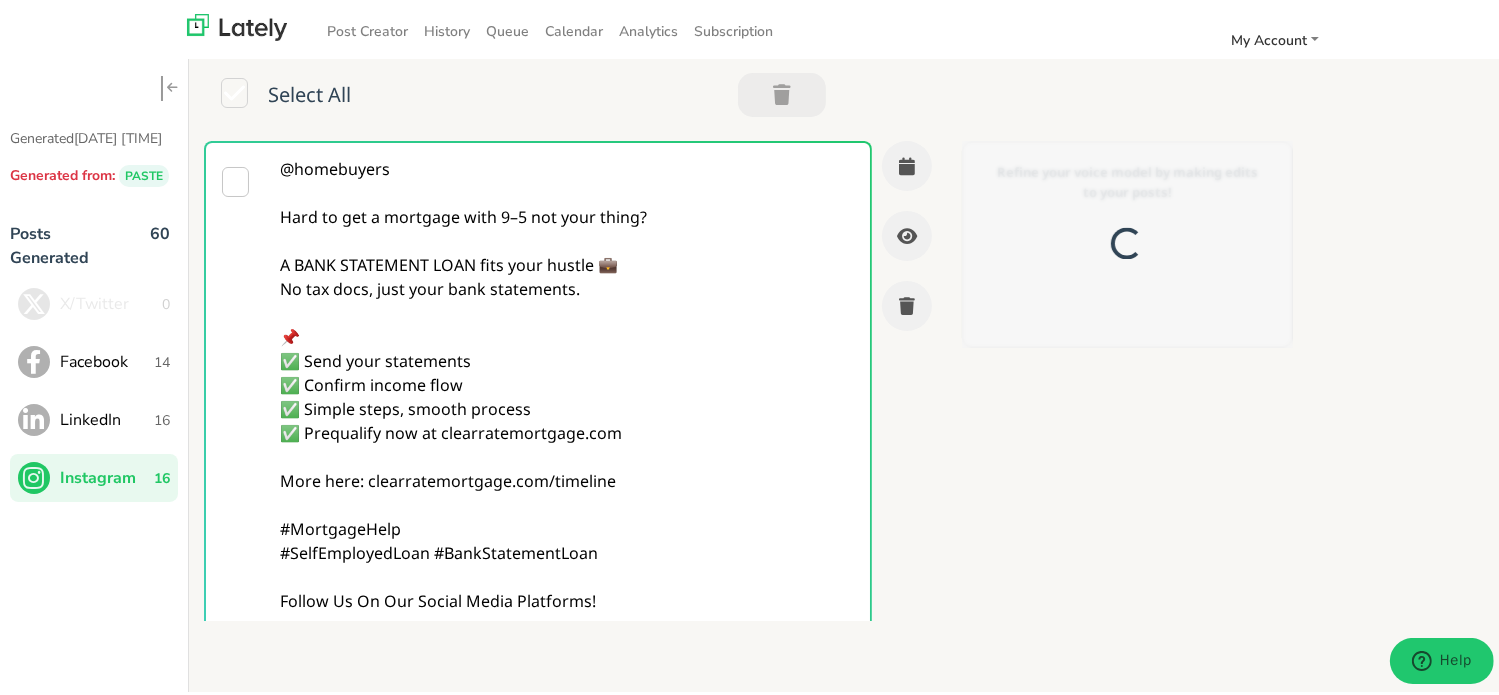 scroll, scrollTop: 0, scrollLeft: 0, axis: both 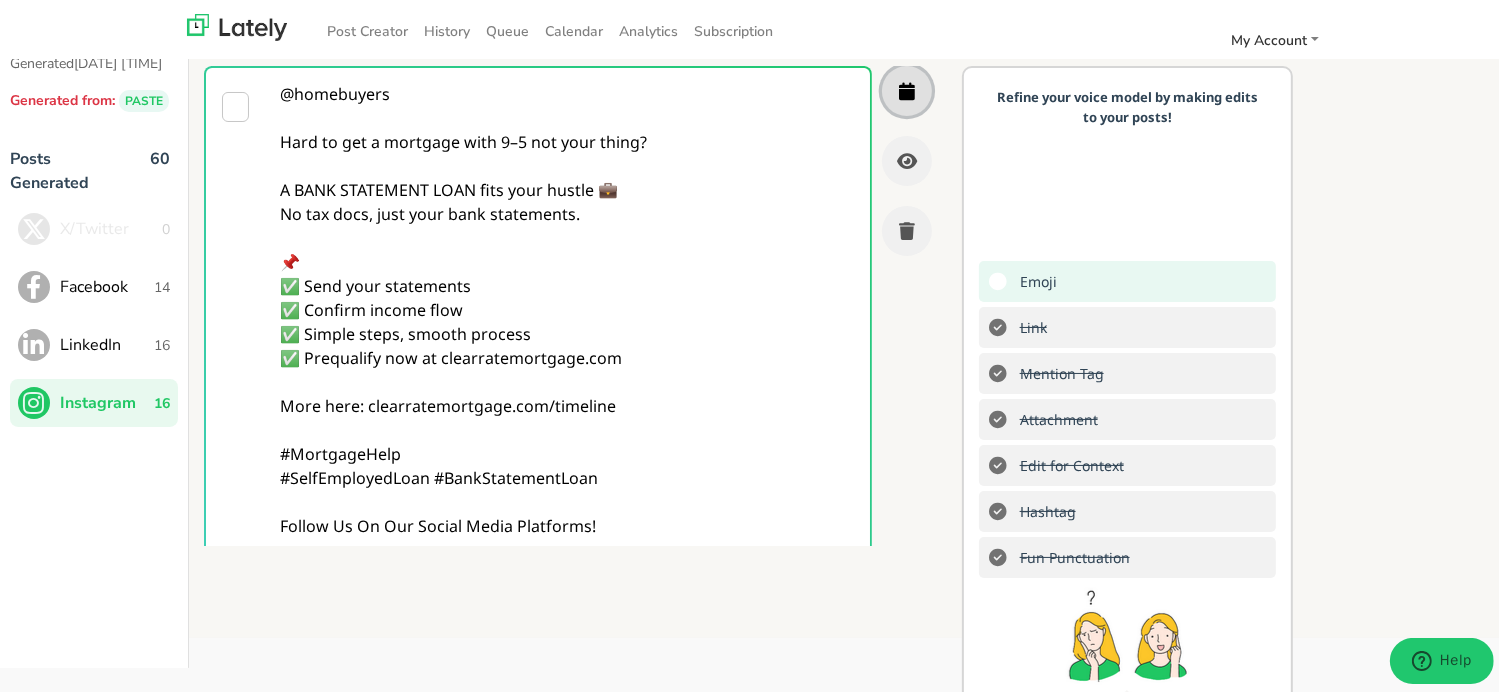 click at bounding box center (907, 88) 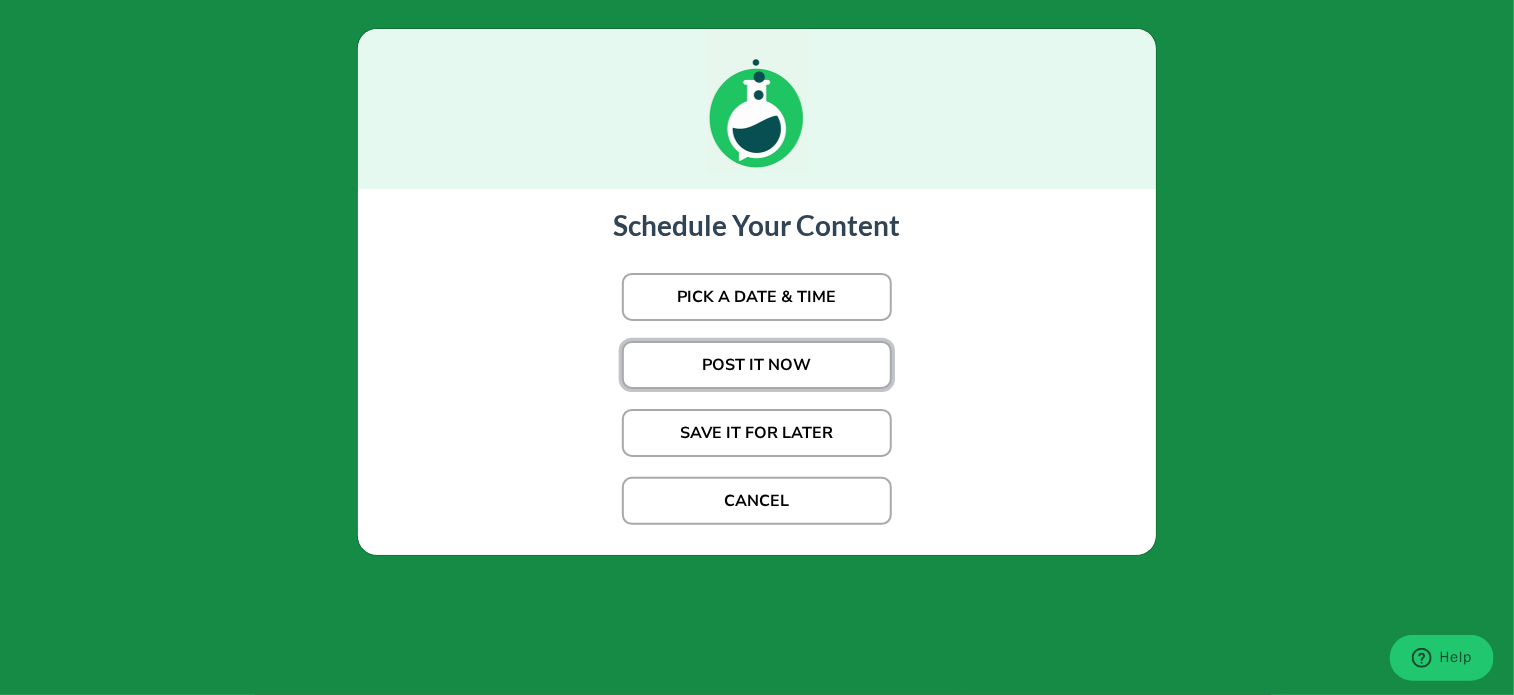 click on "POST IT NOW" at bounding box center [757, 365] 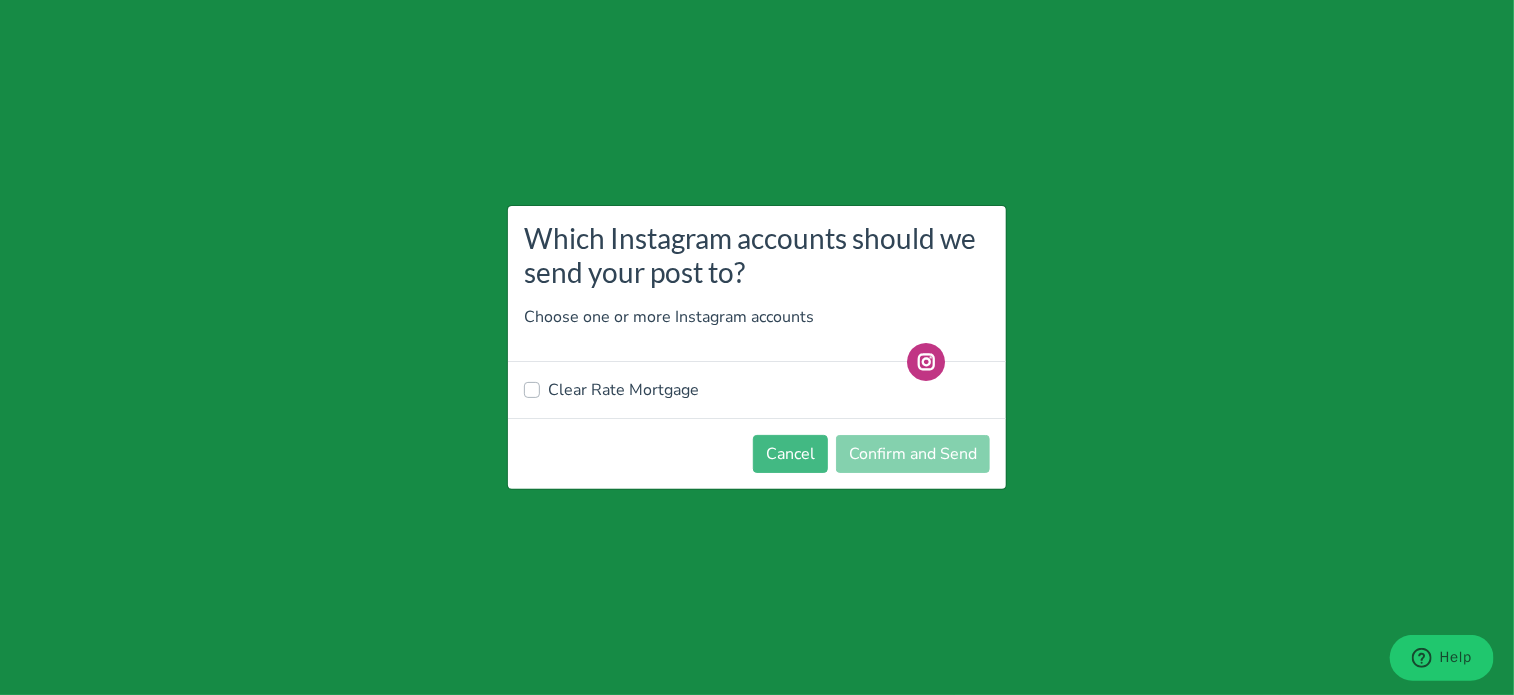 click on "Clear Rate Mortgage" at bounding box center [623, 390] 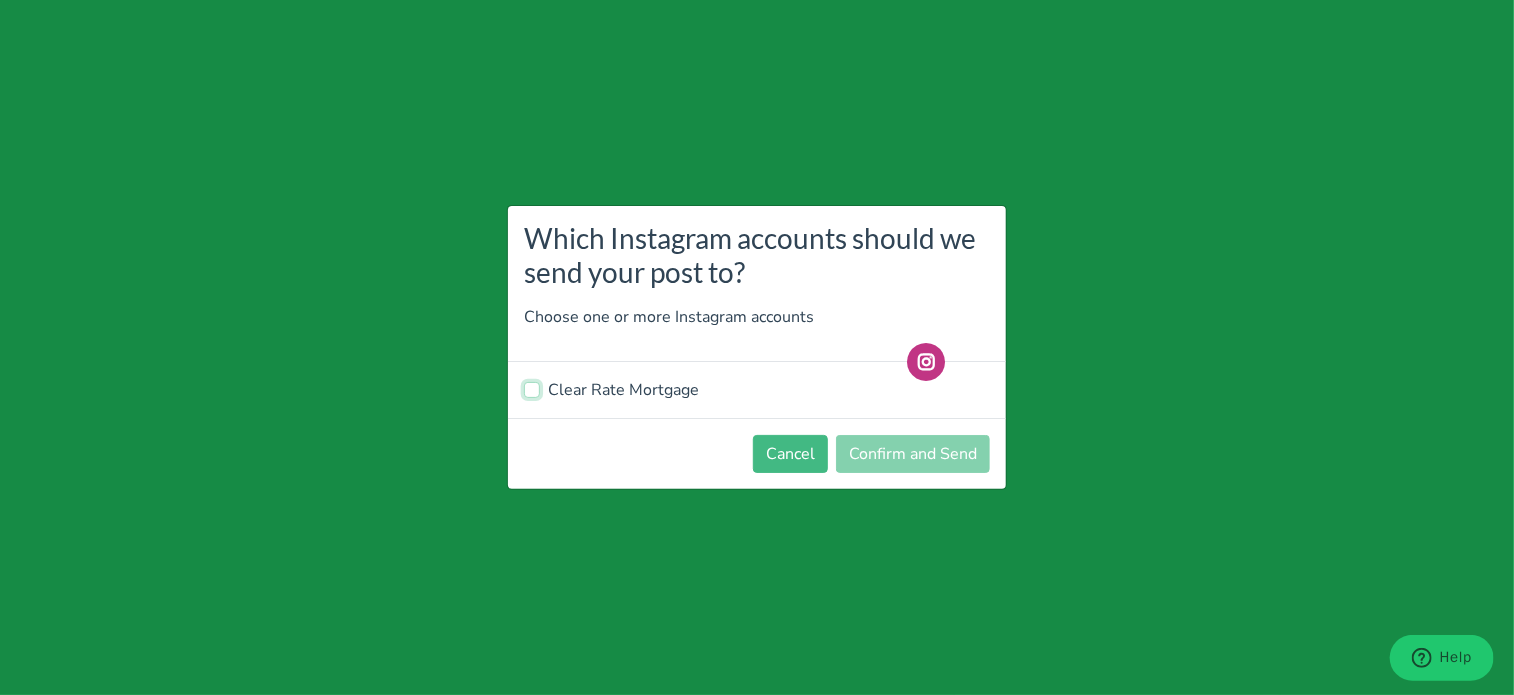 click on "Clear Rate Mortgage" at bounding box center [532, 388] 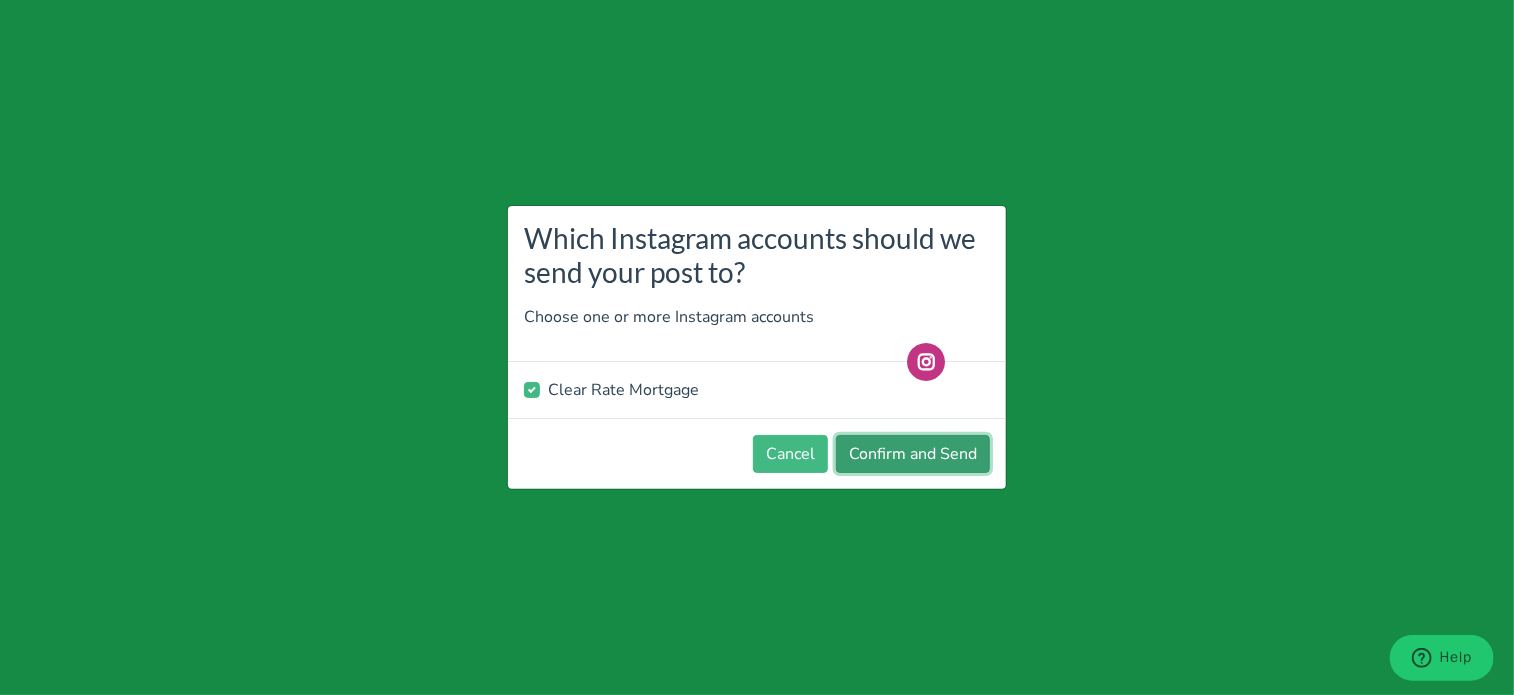 click on "Confirm and Send" at bounding box center (913, 454) 